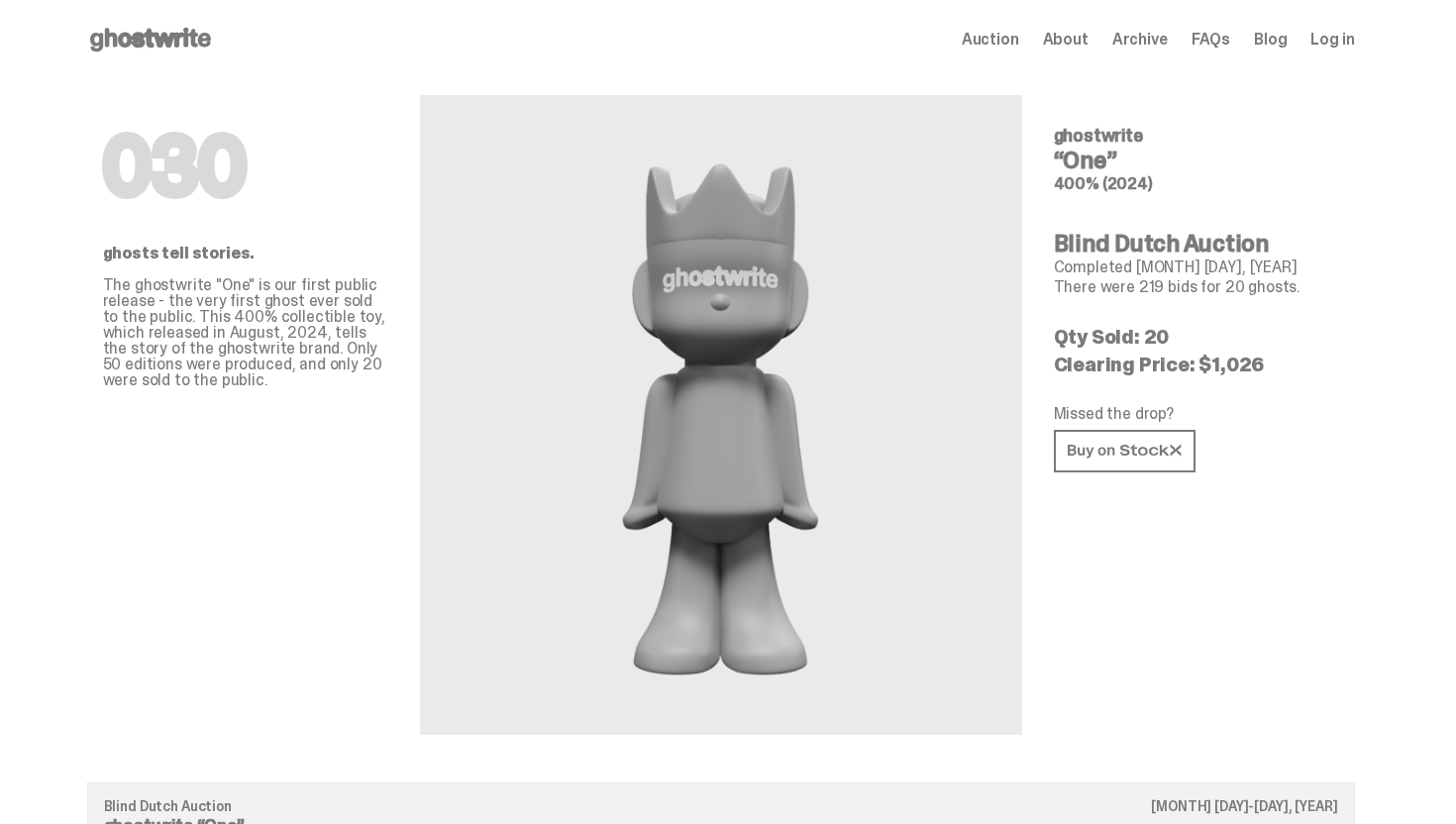 scroll, scrollTop: 0, scrollLeft: 0, axis: both 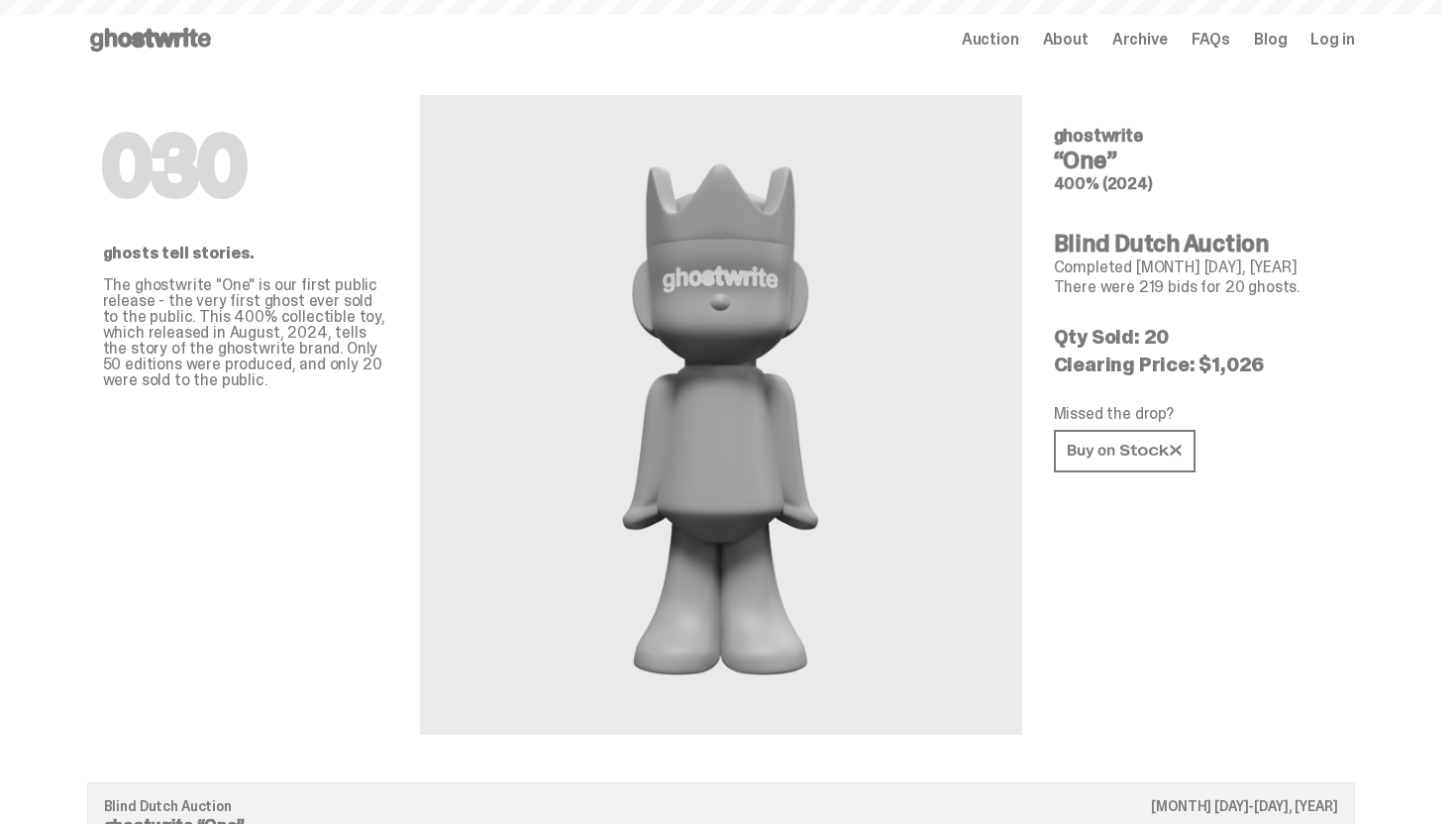 click on "Archive" at bounding box center (1140, 40) 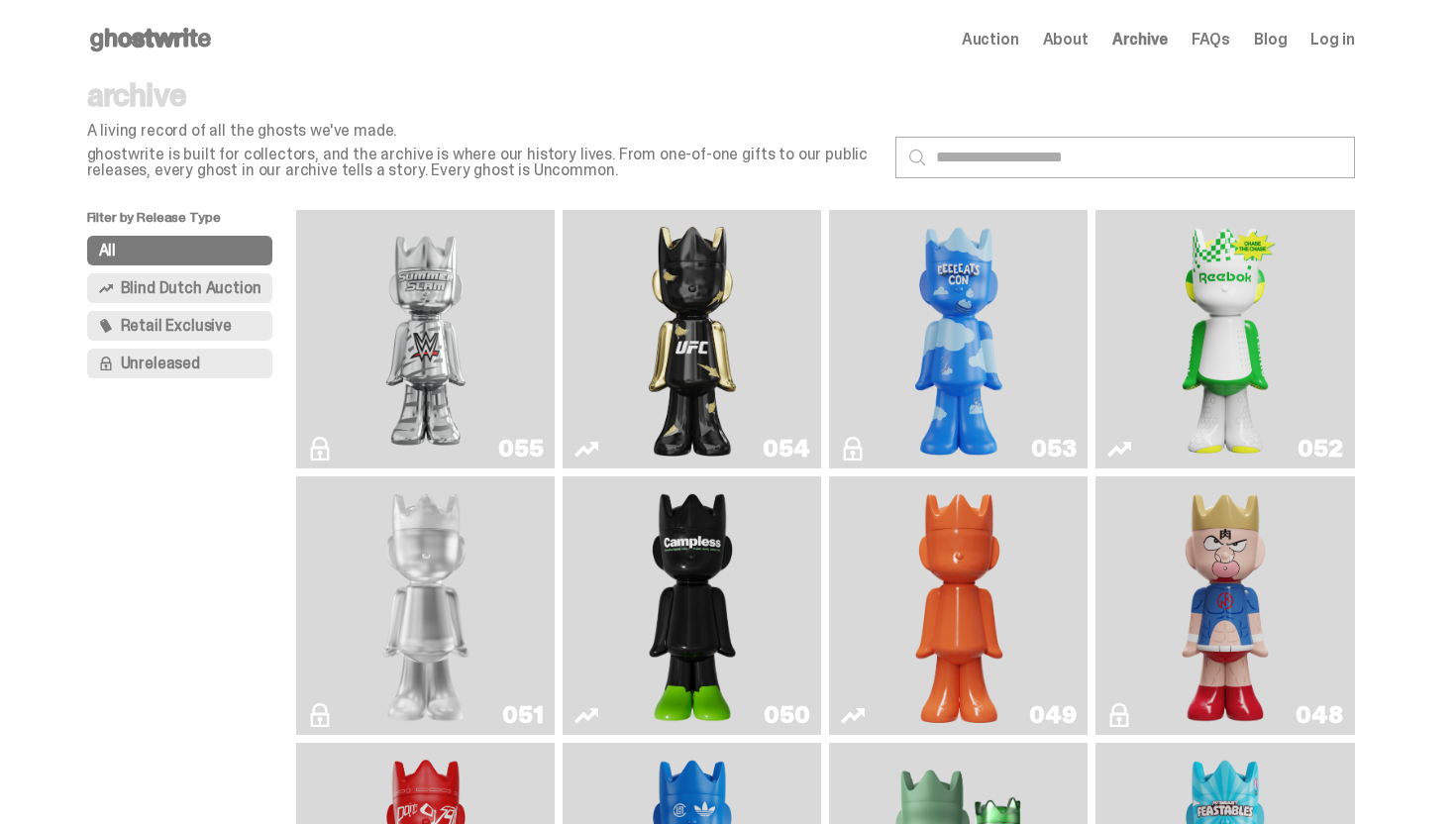 click on "Auction" at bounding box center [990, 40] 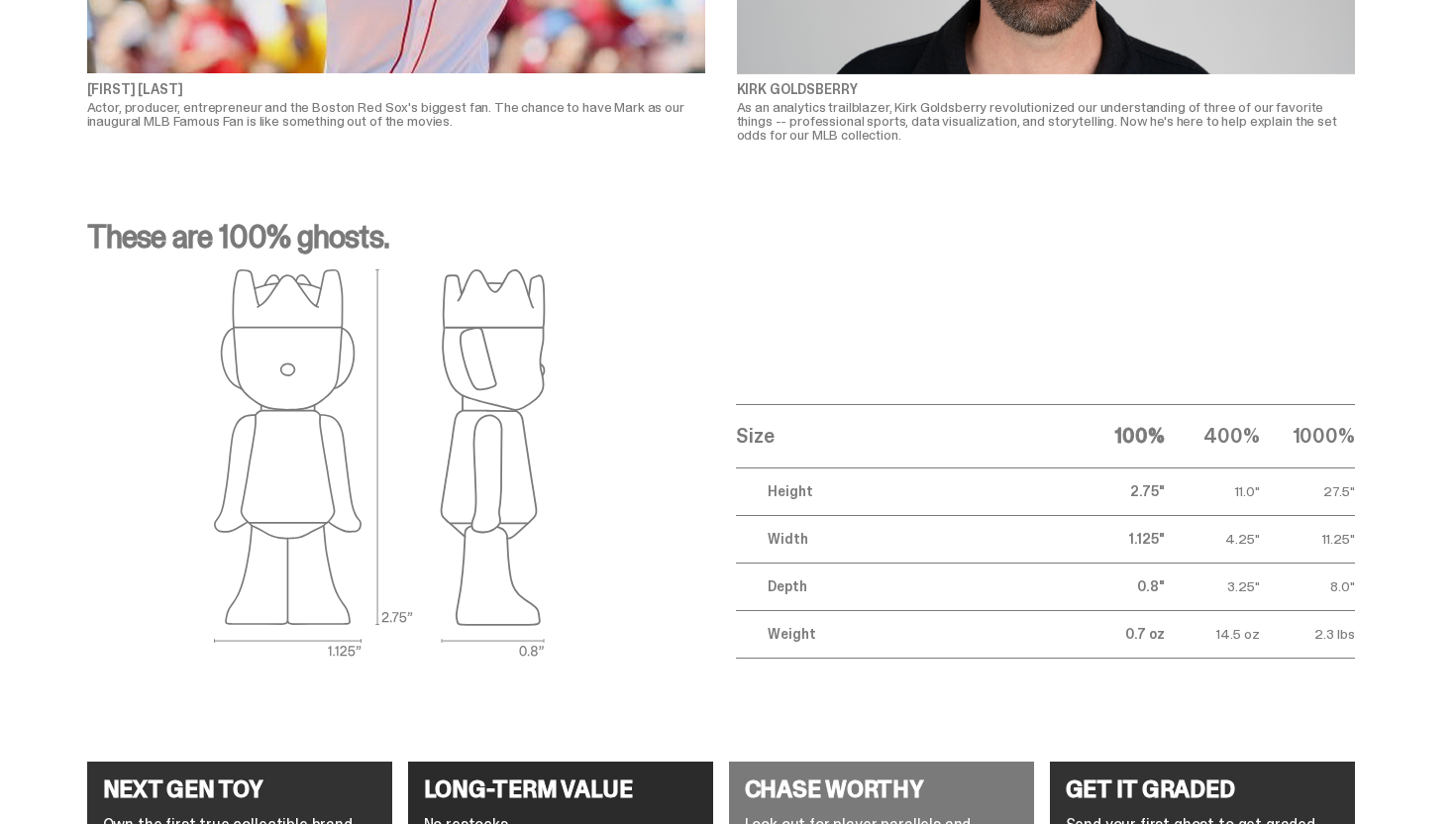 scroll, scrollTop: 7451, scrollLeft: 0, axis: vertical 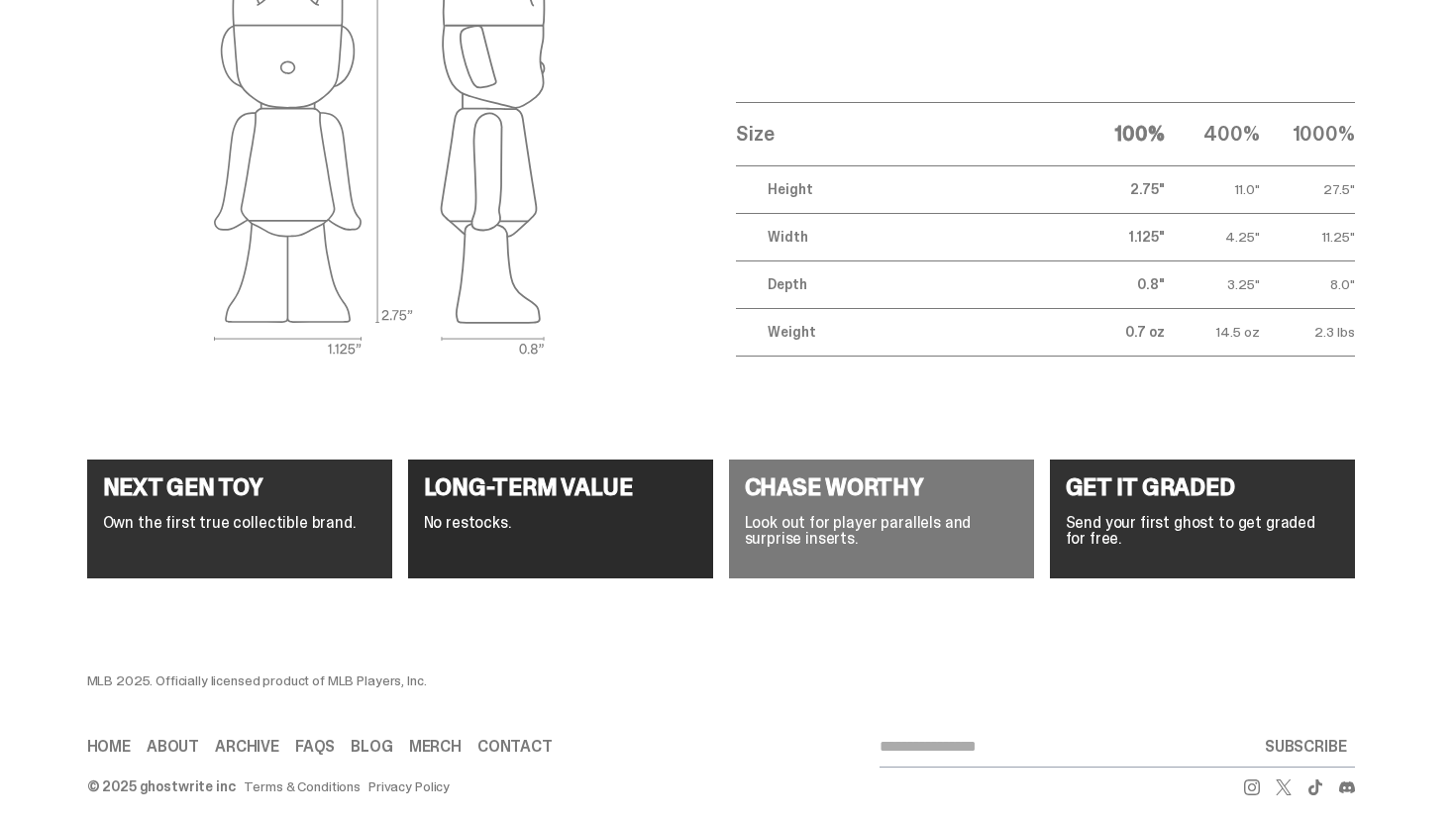 click on "GET IT GRADED
Send your first ghost to get graded for free." at bounding box center (1202, 519) 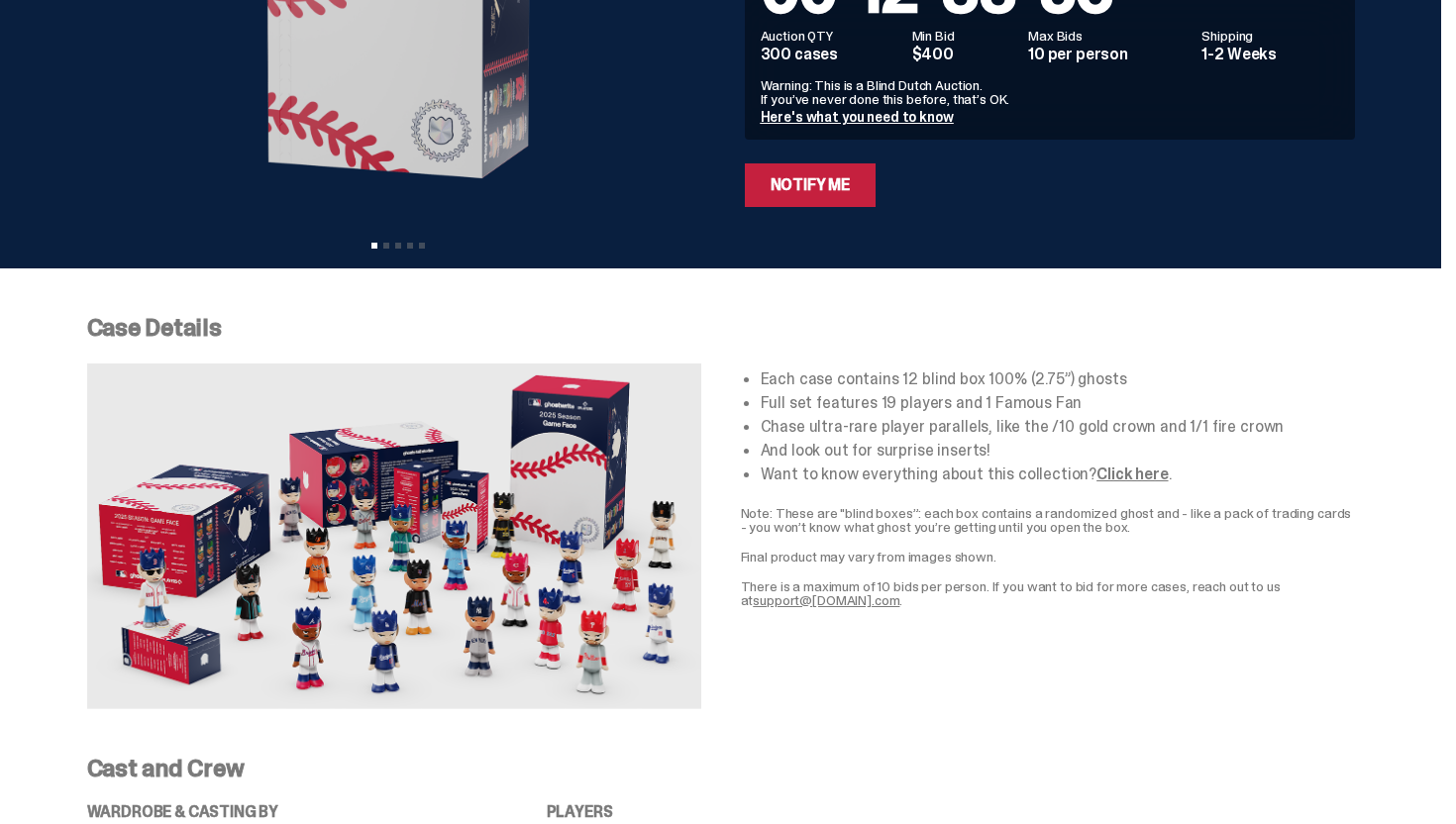 scroll, scrollTop: 0, scrollLeft: 0, axis: both 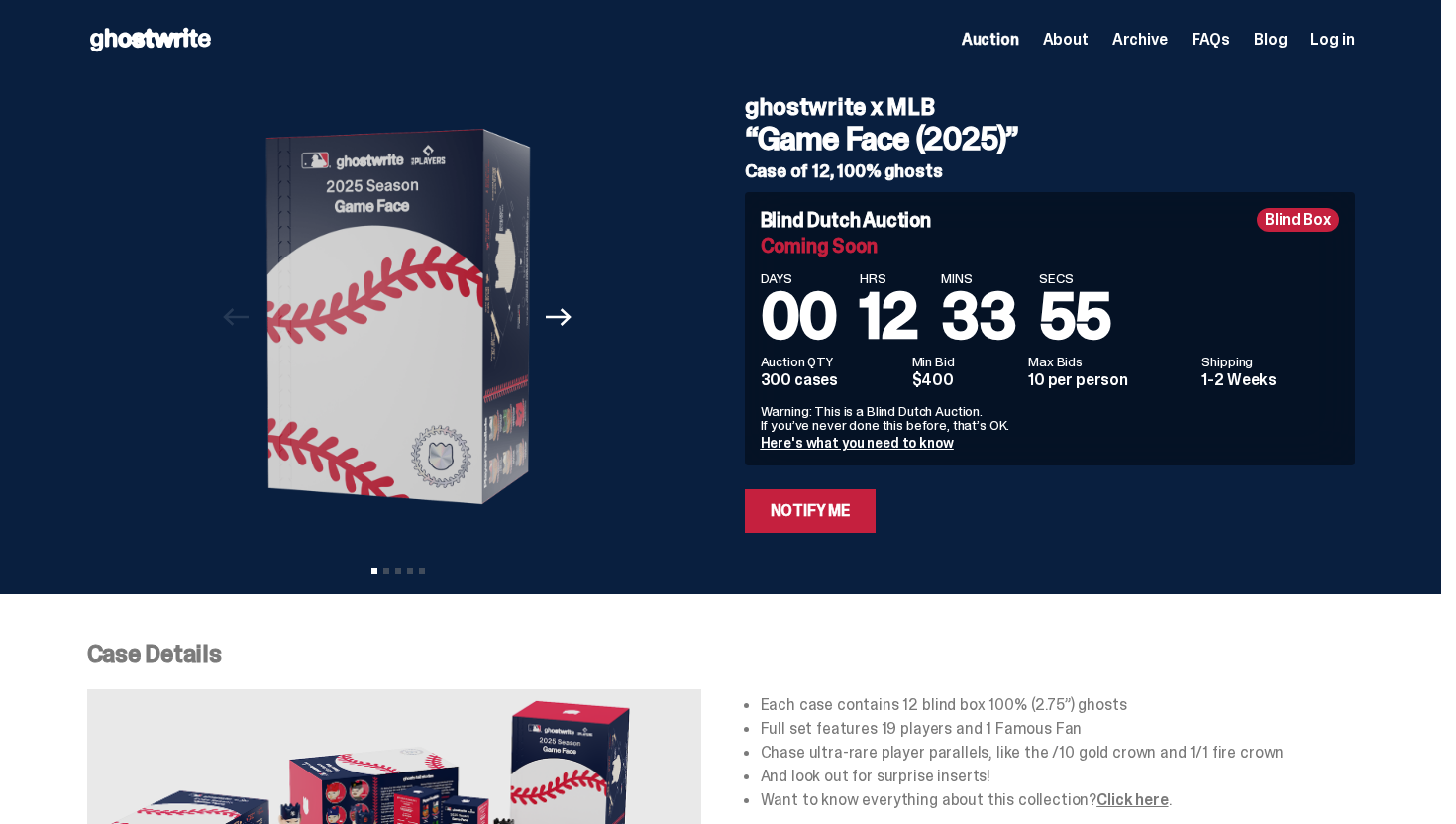 click on "Archive" at bounding box center [1140, 40] 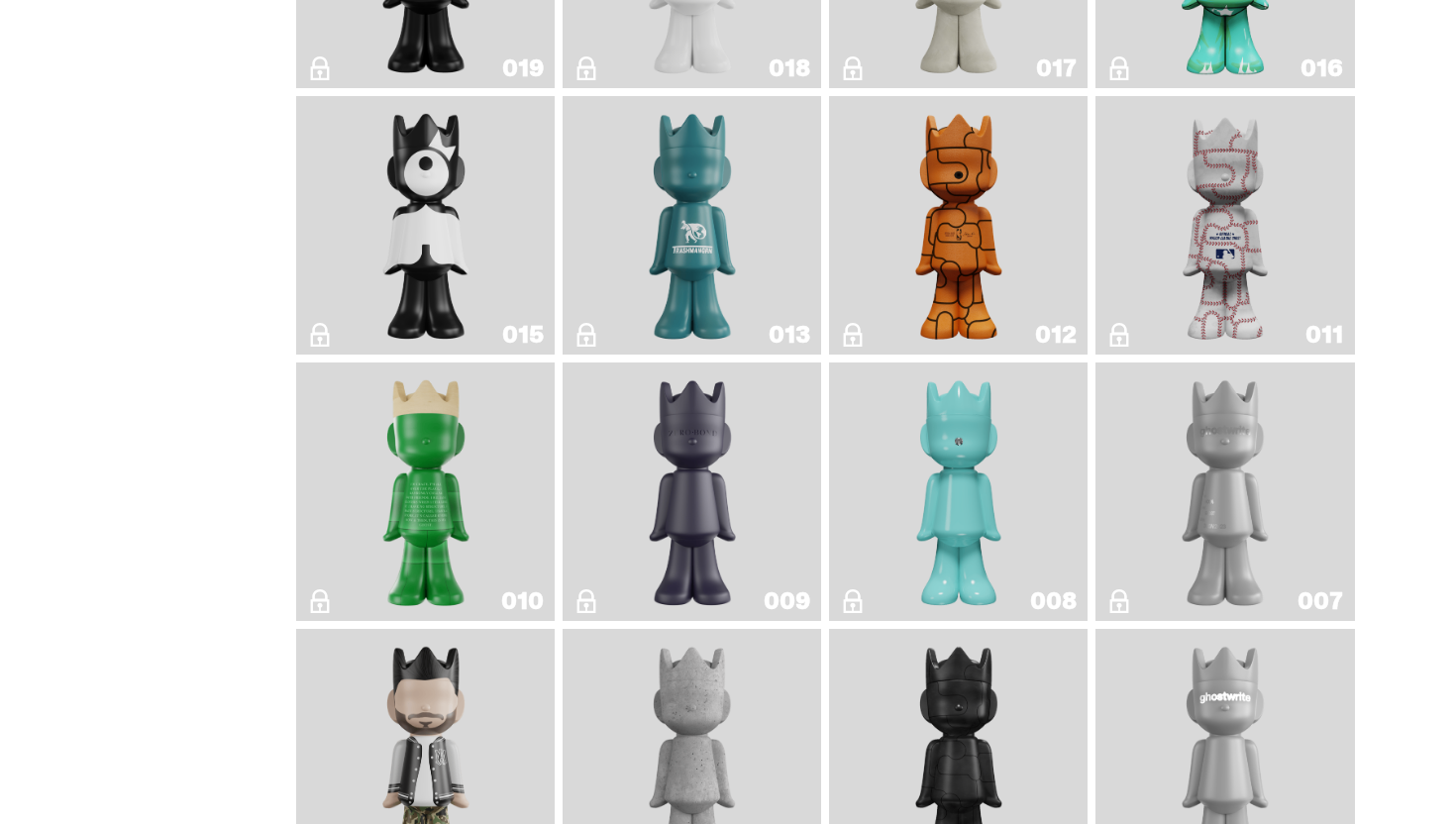 scroll, scrollTop: 3282, scrollLeft: 0, axis: vertical 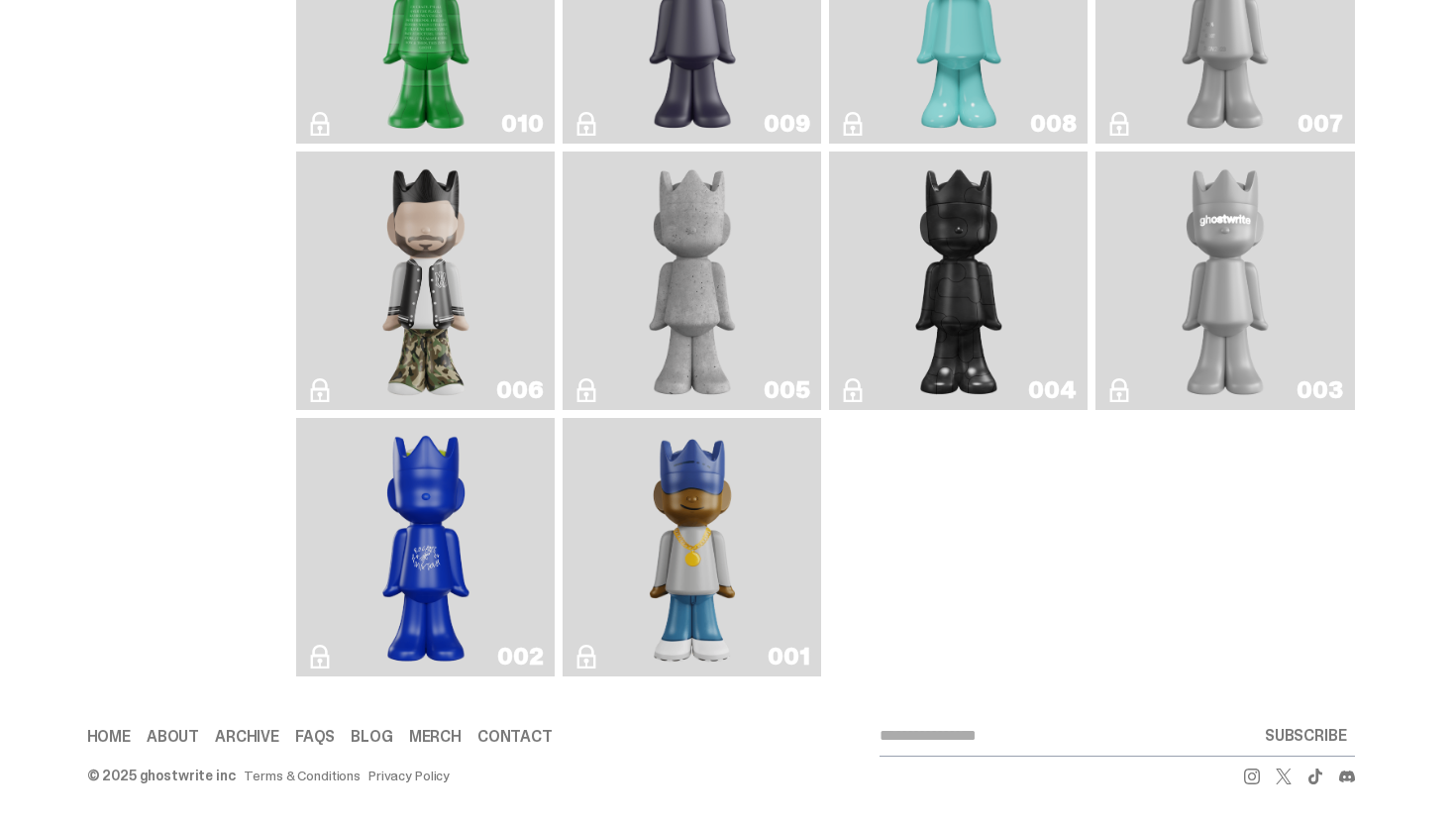 click on "Merch" at bounding box center (435, 737) 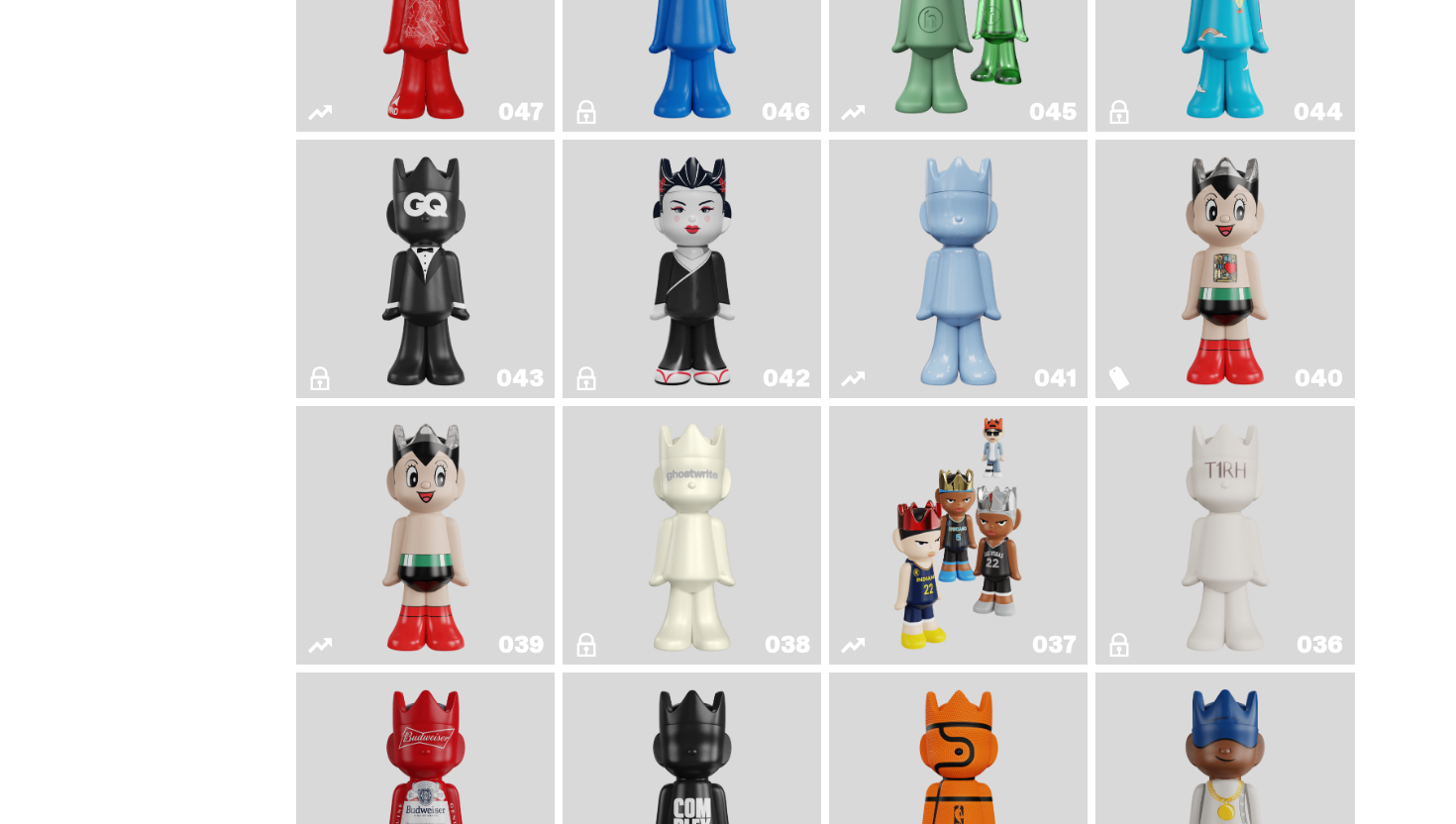 scroll, scrollTop: 0, scrollLeft: 0, axis: both 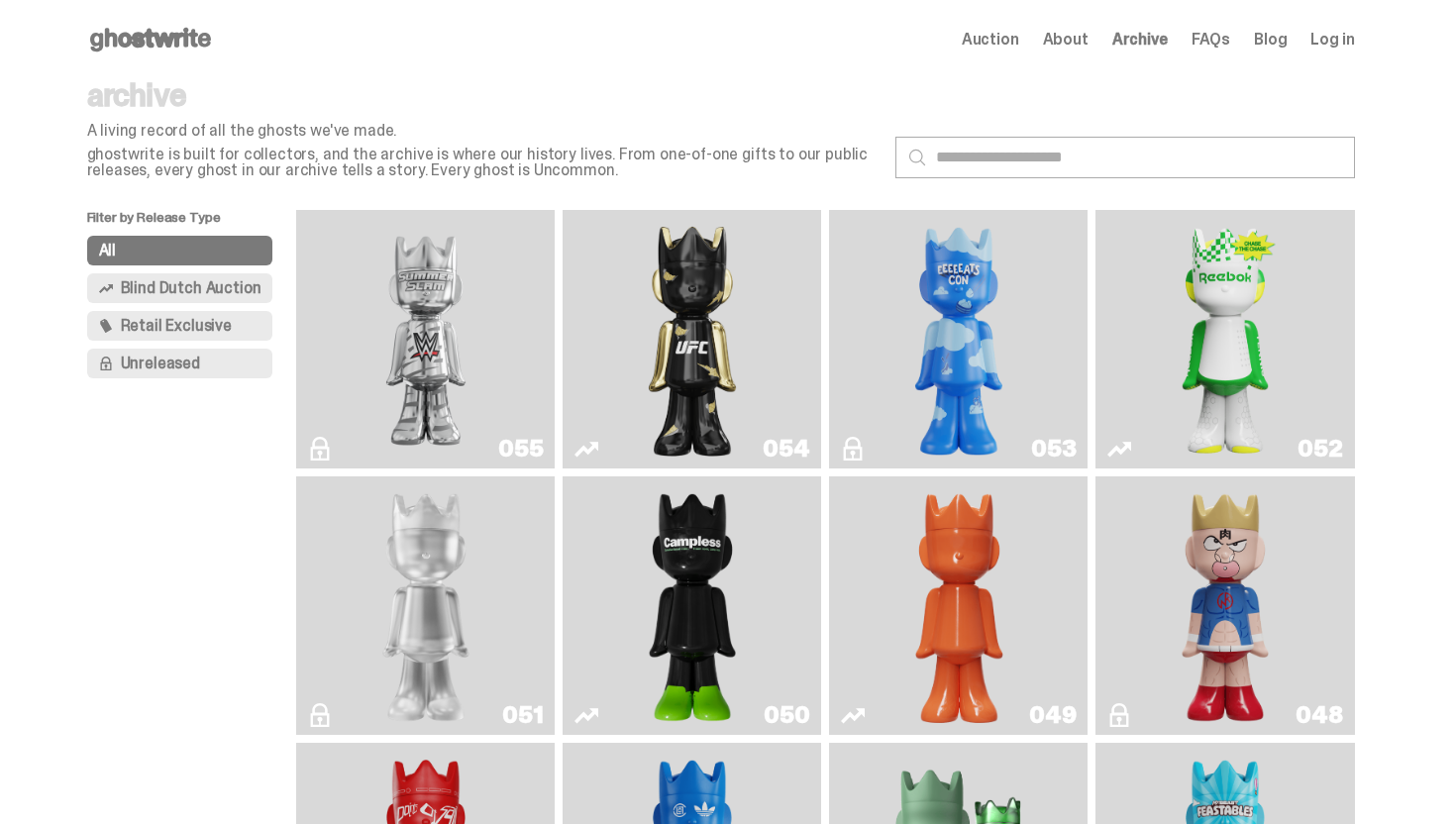 click on "About" at bounding box center [1066, 40] 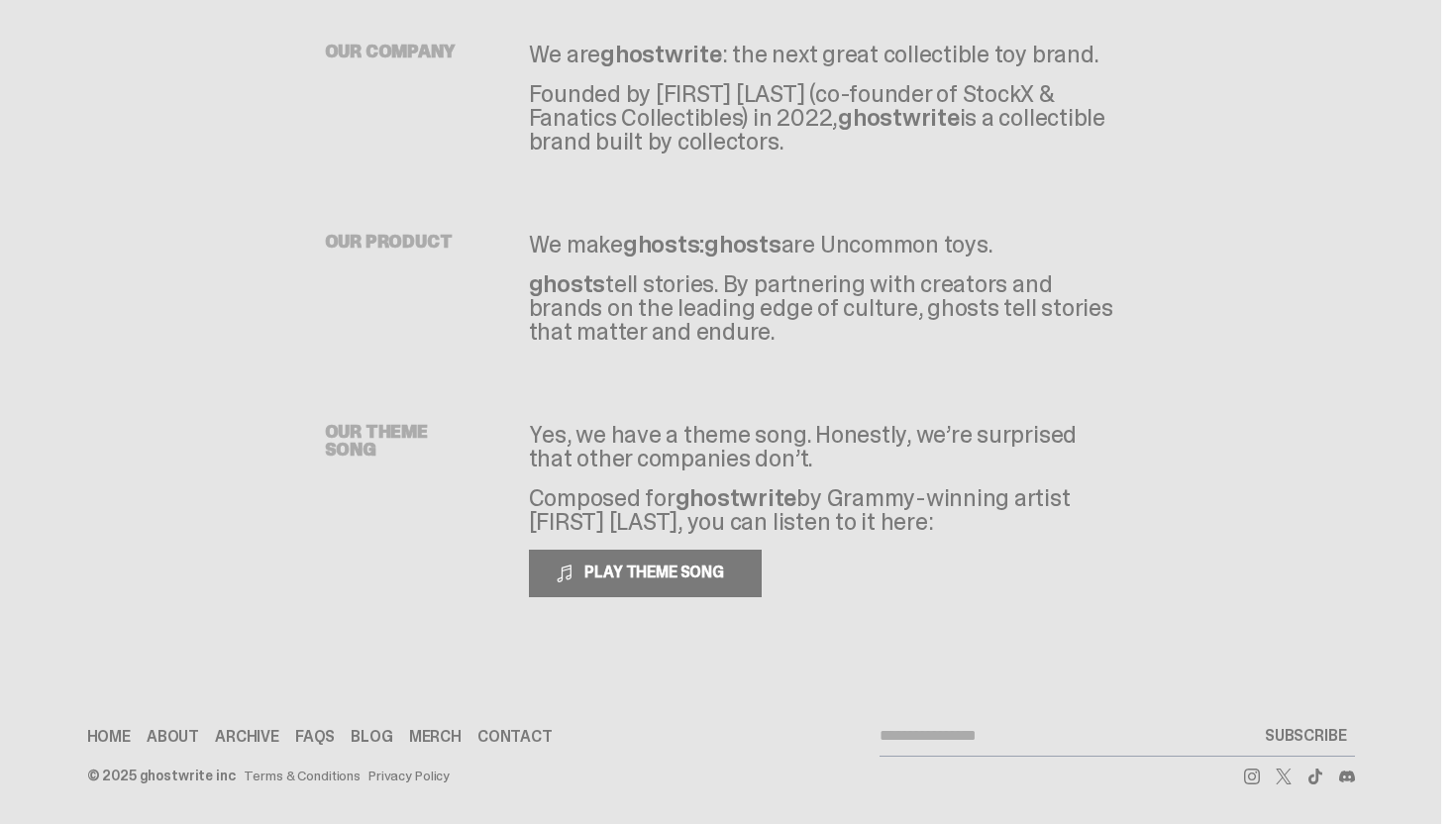 scroll, scrollTop: 0, scrollLeft: 0, axis: both 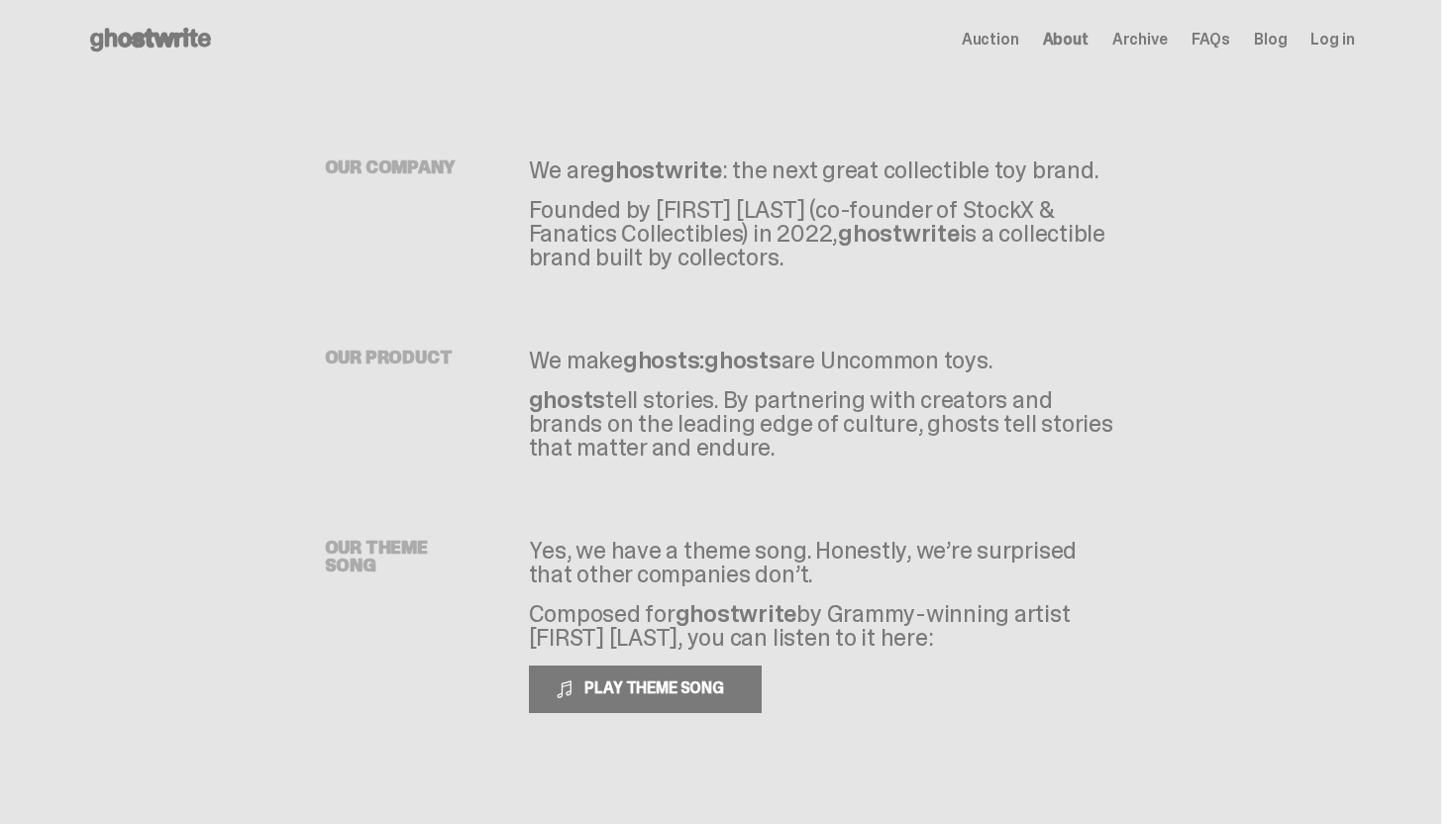 click 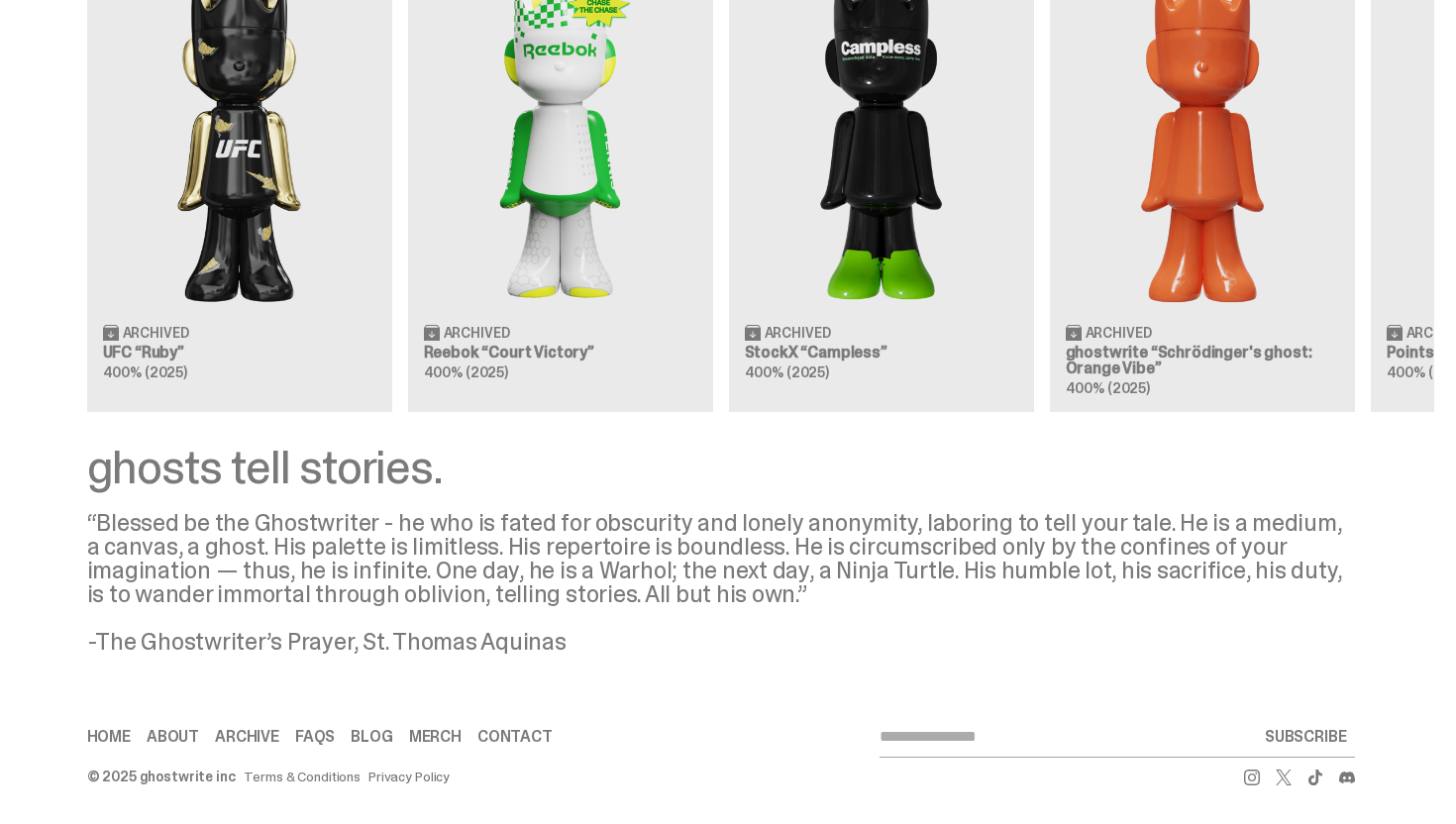 scroll, scrollTop: 1255, scrollLeft: 0, axis: vertical 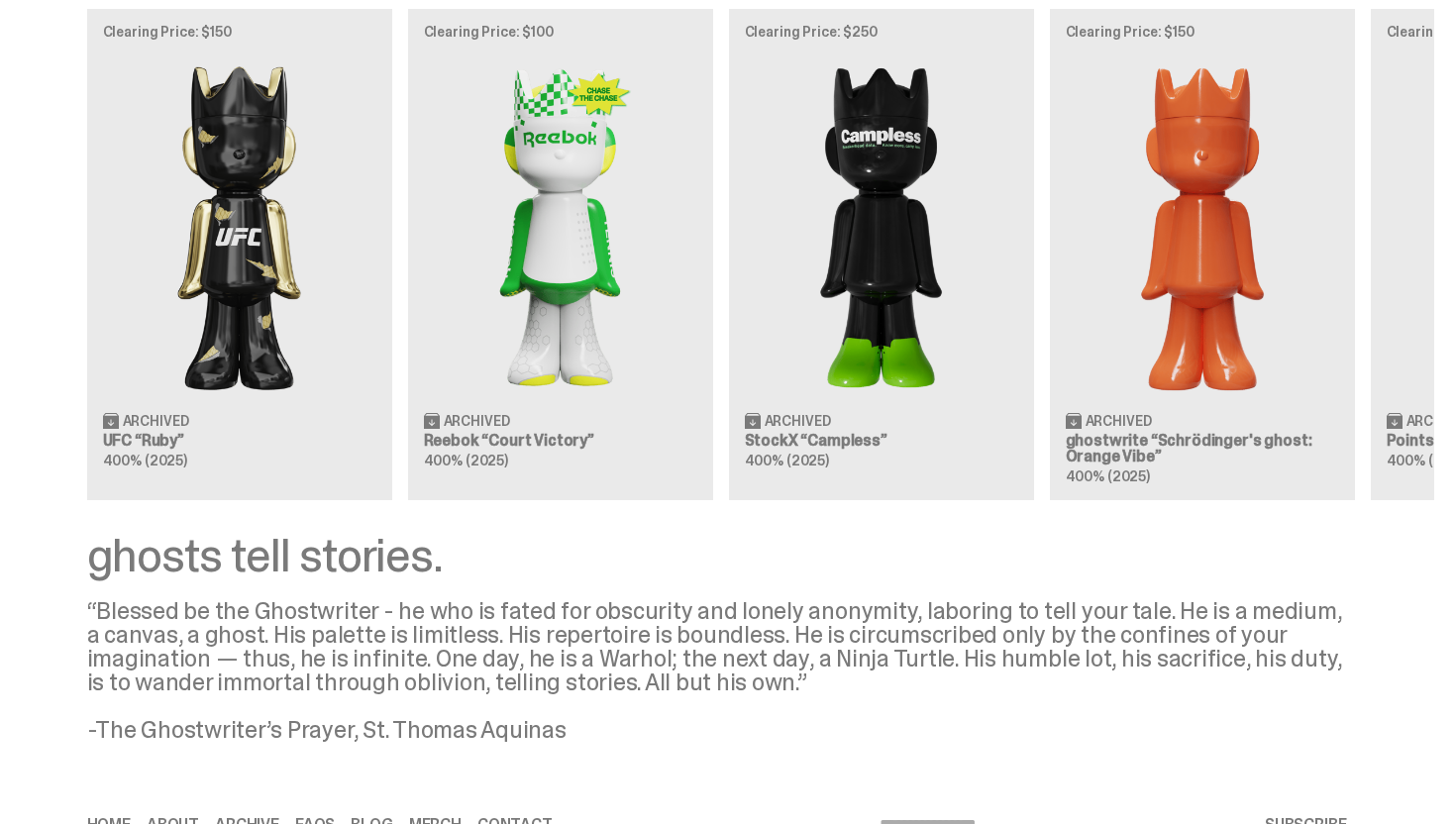 click on "Clearing Price: $150
Archived
UFC “Ruby”
400%
(2025)
Clearing Price: $100
Archived
Reebok “Court Victory”
400%
(2025)
Clearing Price: $250
Archived
StockX “Campless”
400%
(2025)
Clearing Price: $150
Archived
ghostwrite “Schrödinger's ghost: Orange Vibe”
400%
(2025)" at bounding box center (721, 255) 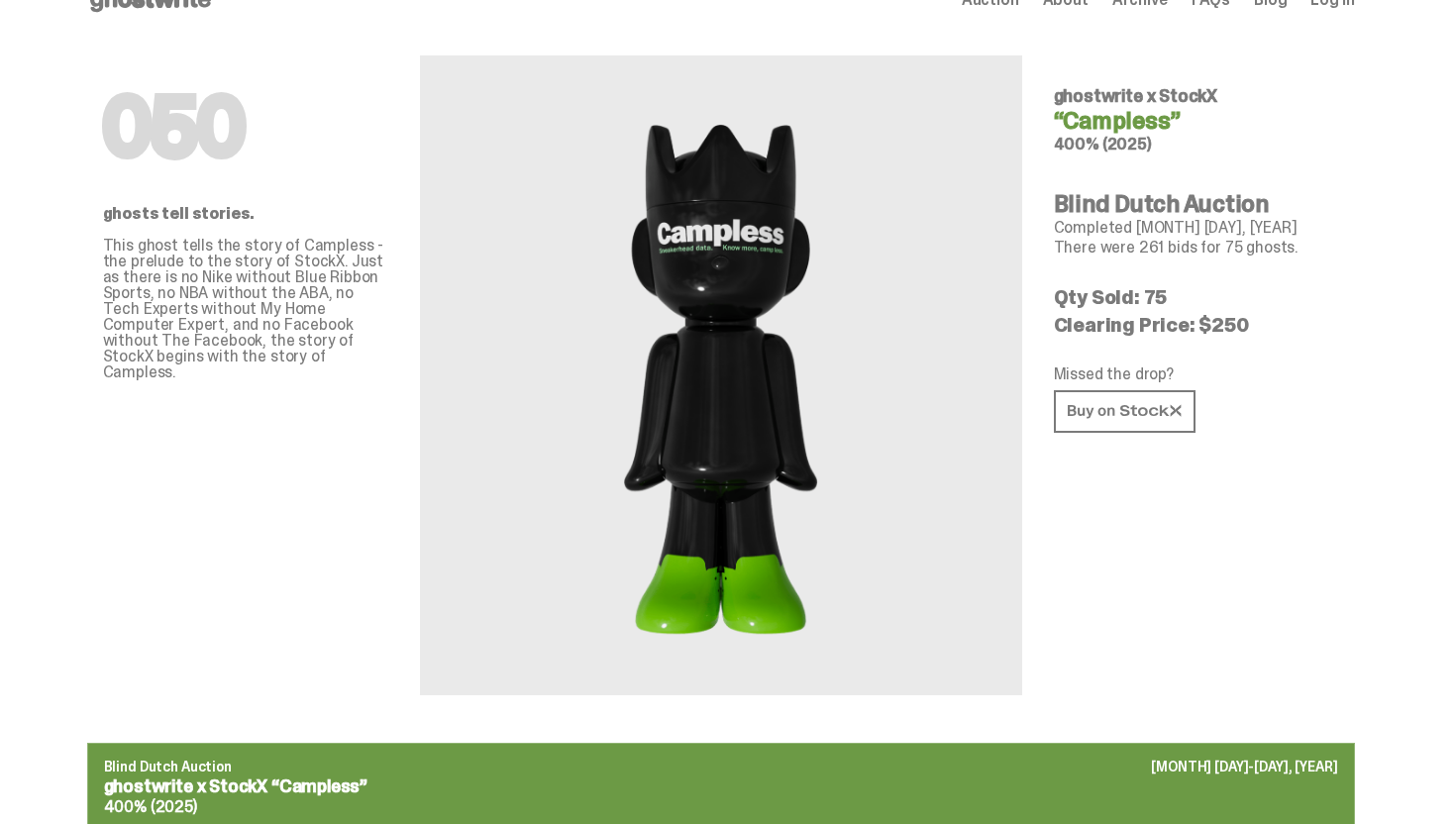 scroll, scrollTop: 0, scrollLeft: 0, axis: both 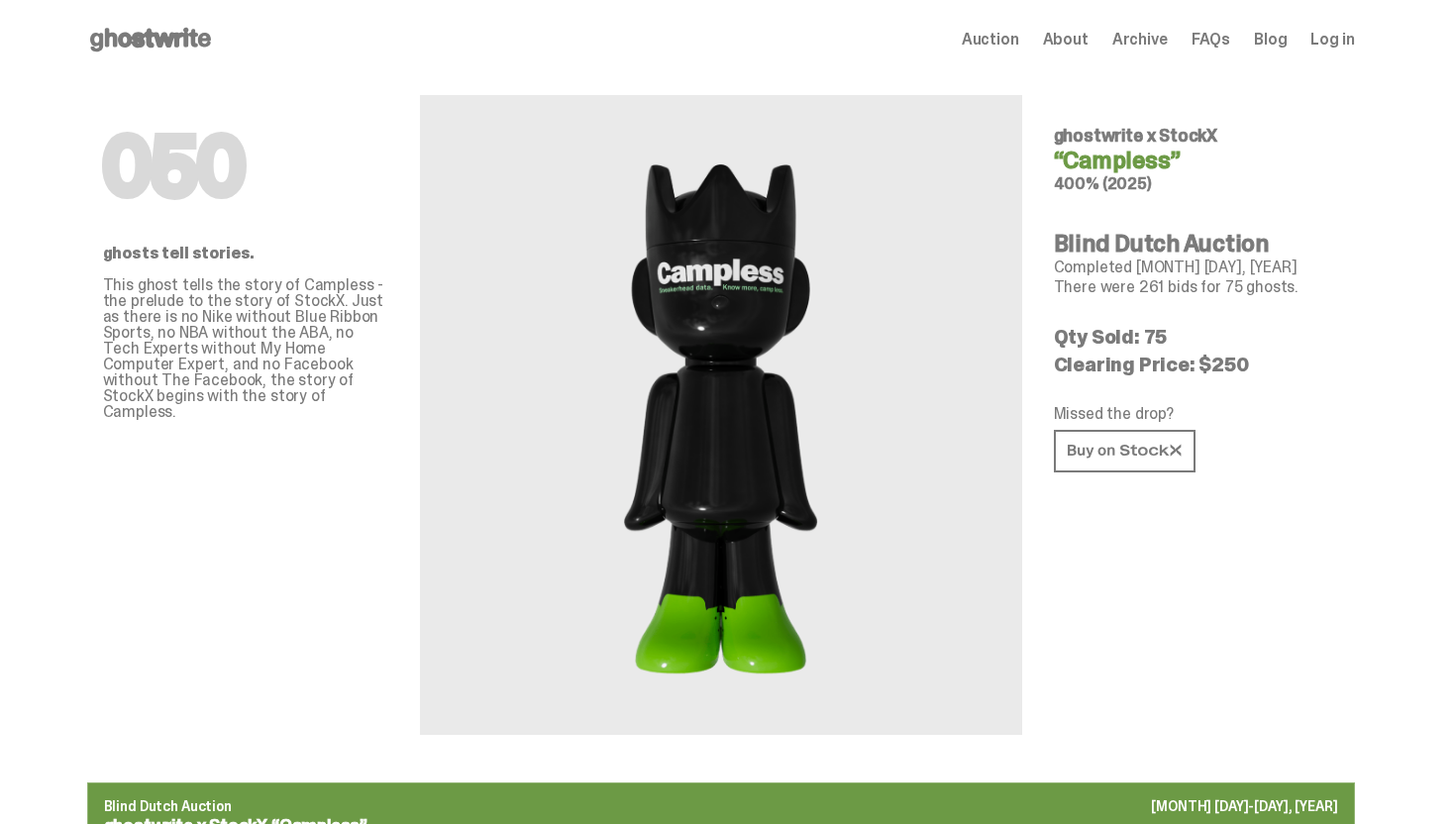 click on "Archive" at bounding box center (1140, 40) 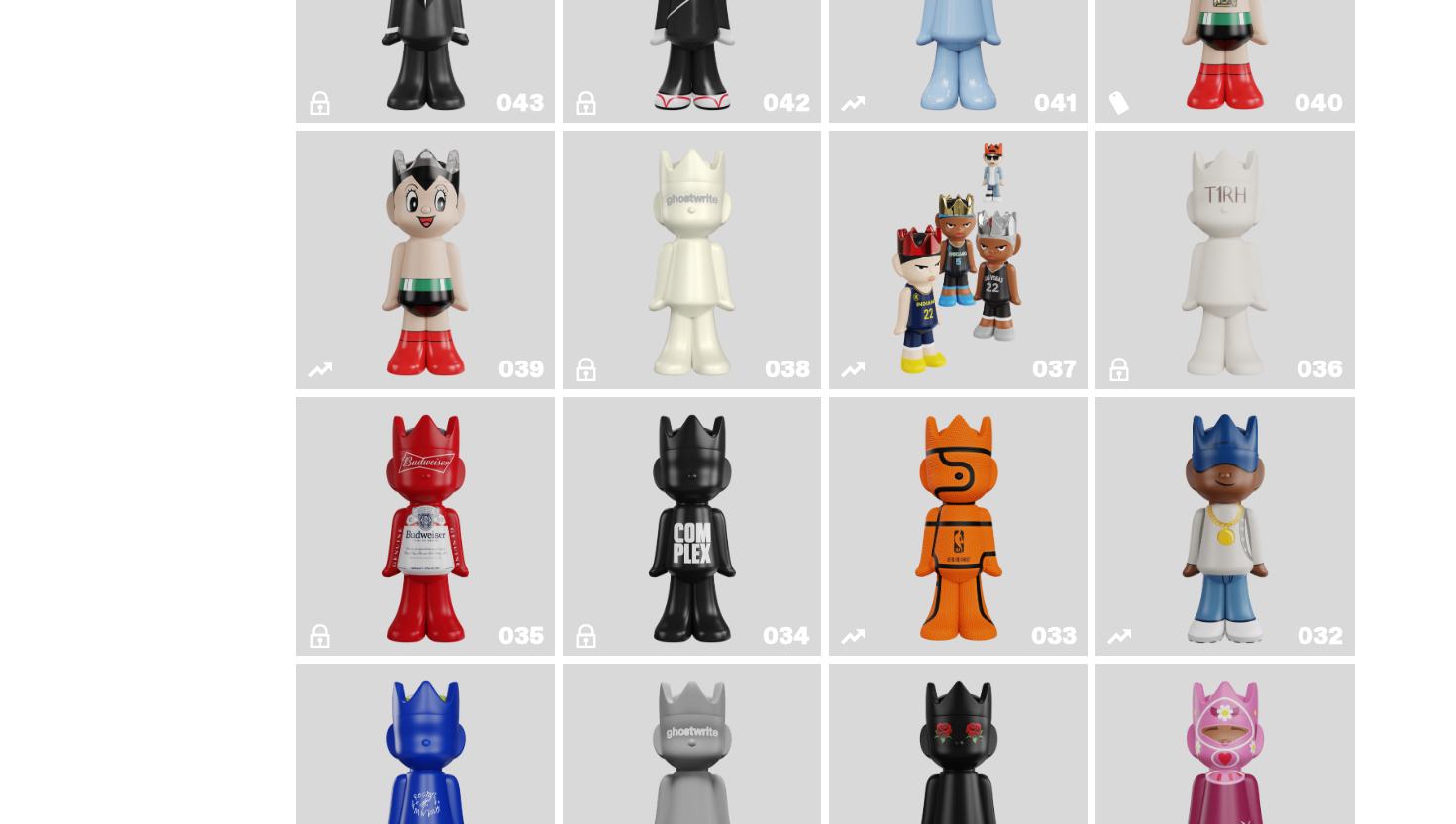 scroll, scrollTop: 1134, scrollLeft: 0, axis: vertical 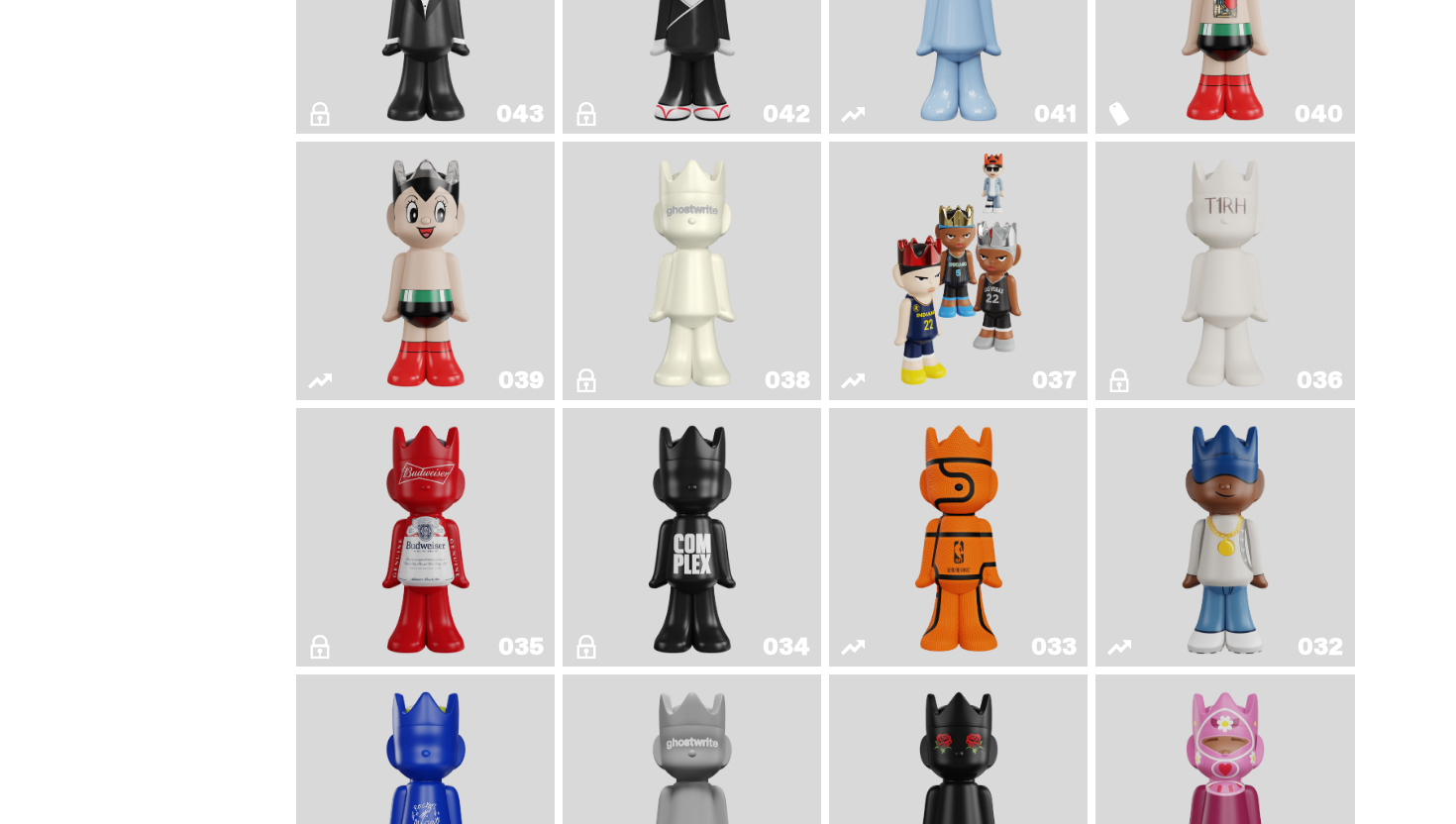 click at bounding box center [959, 270] 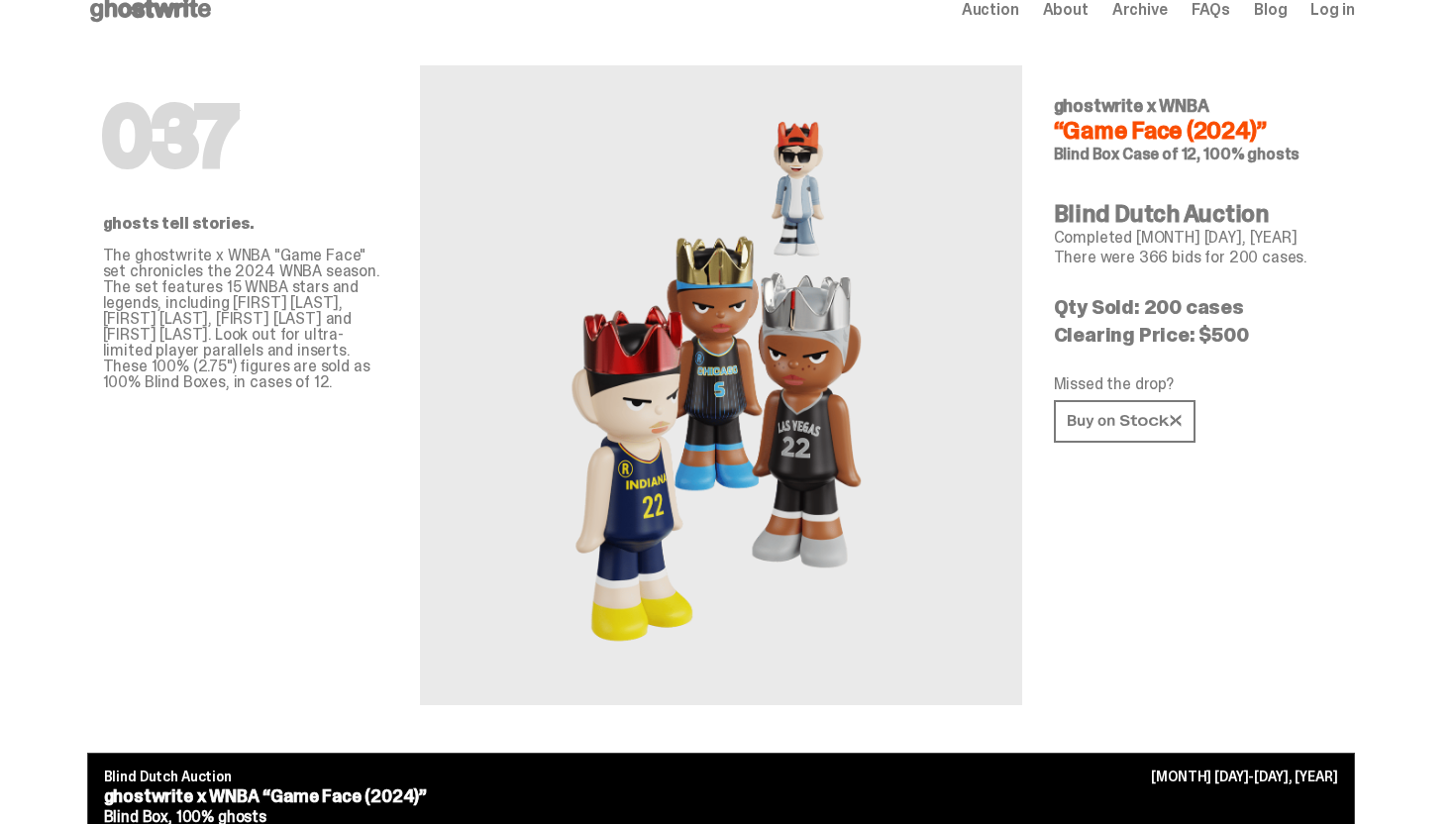 scroll, scrollTop: 0, scrollLeft: 0, axis: both 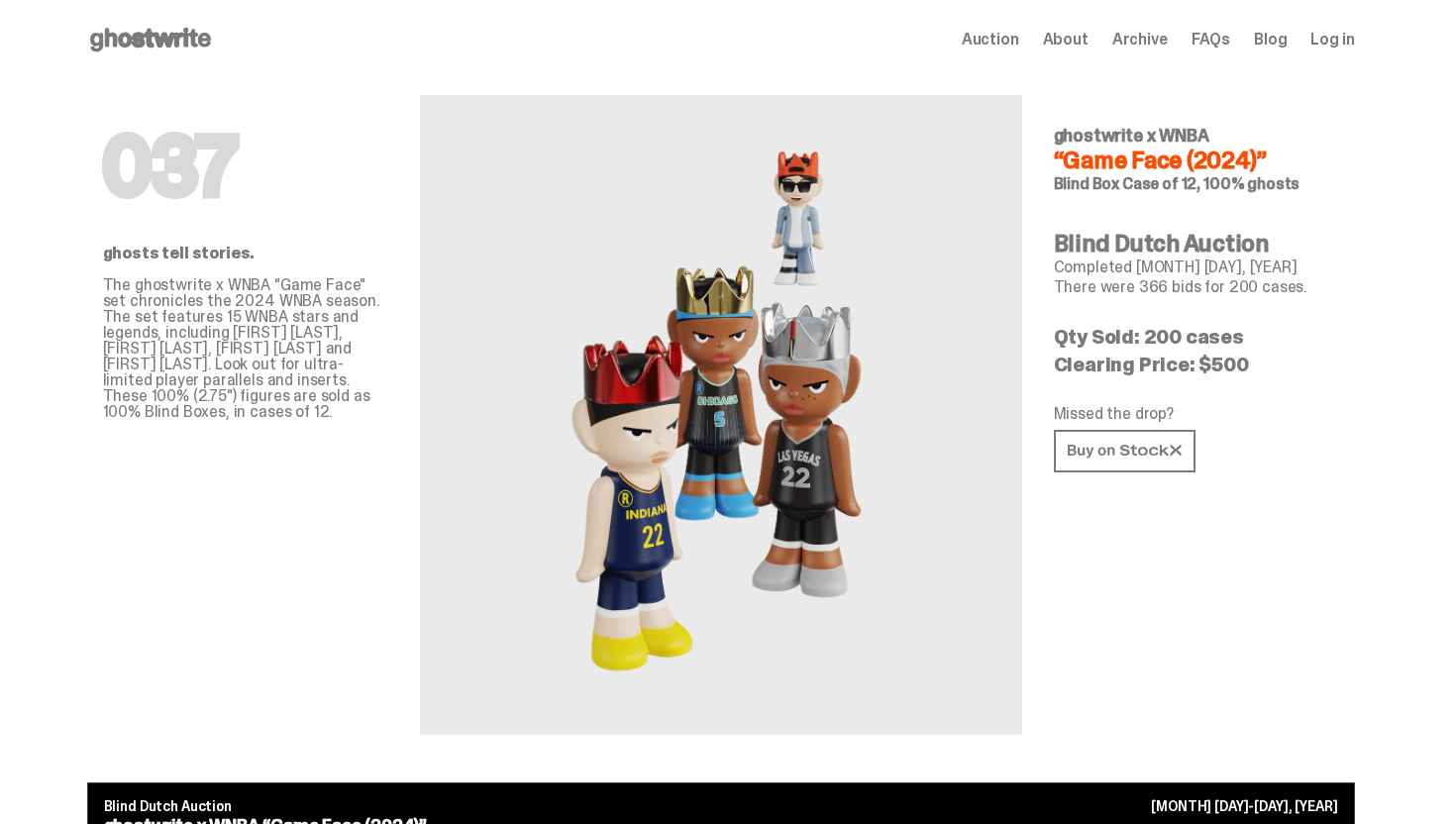 click on "Log in" at bounding box center (1332, 40) 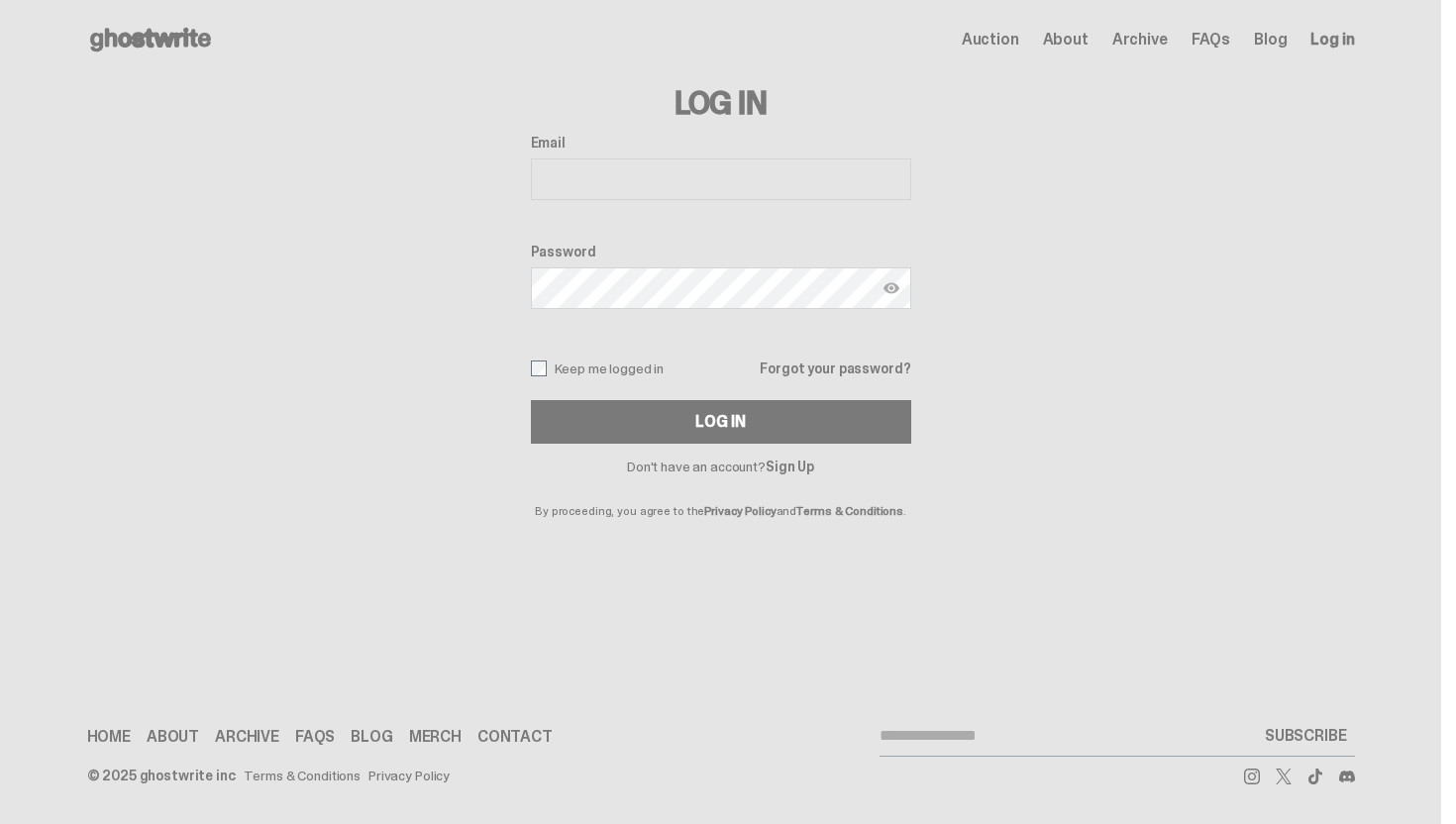 type on "**********" 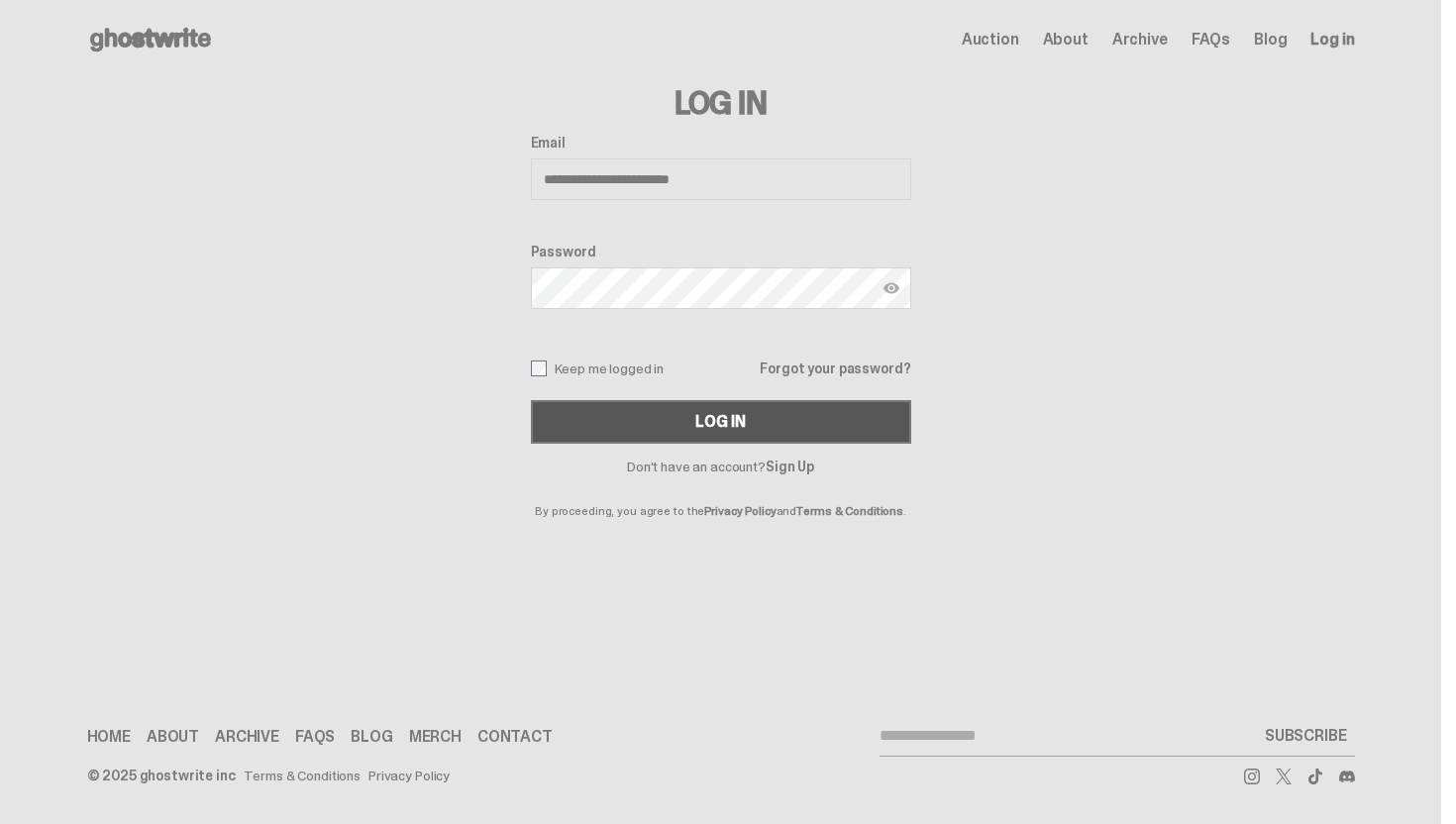 click on "Log In" at bounding box center [721, 422] 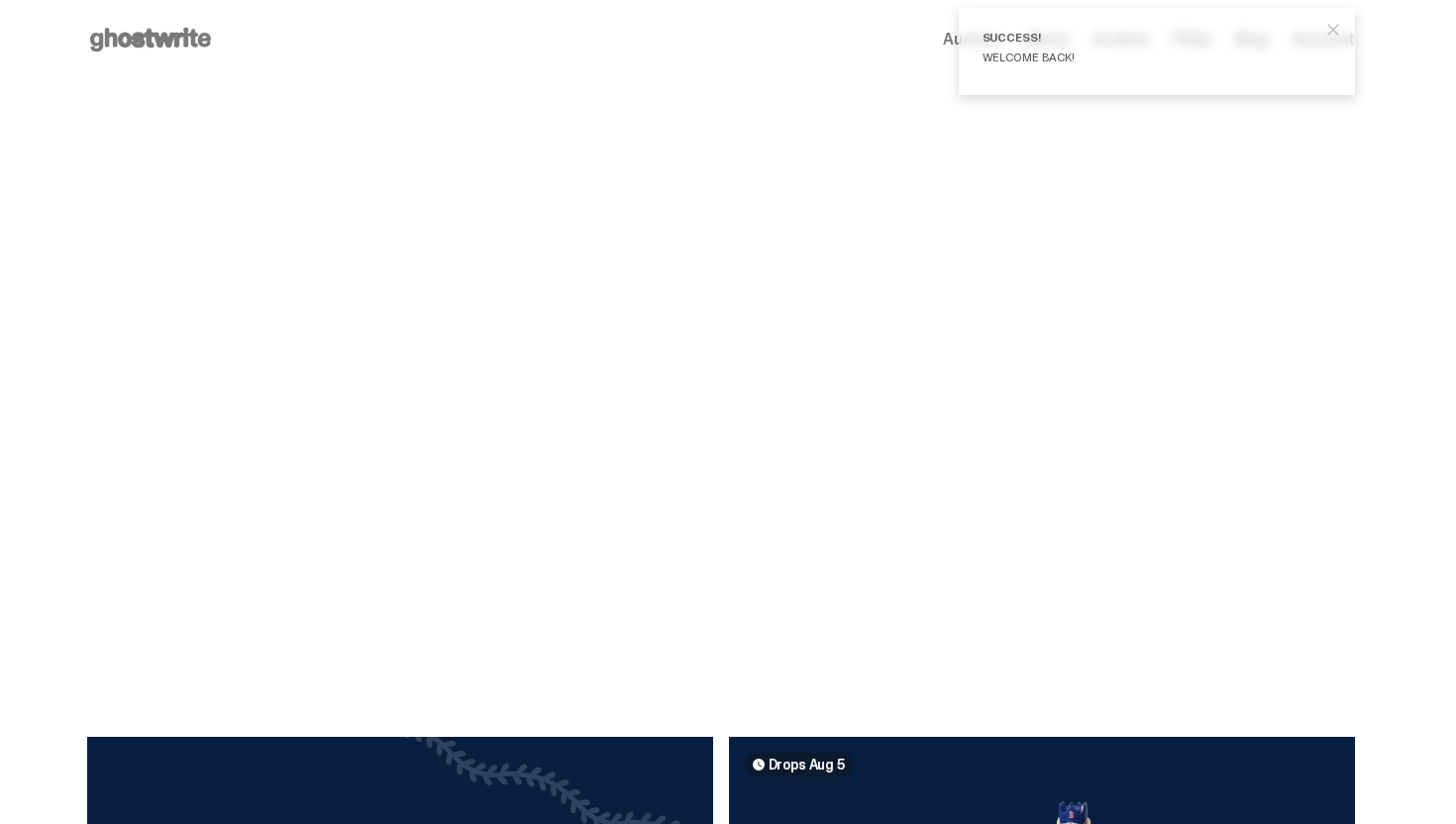 scroll, scrollTop: 0, scrollLeft: 0, axis: both 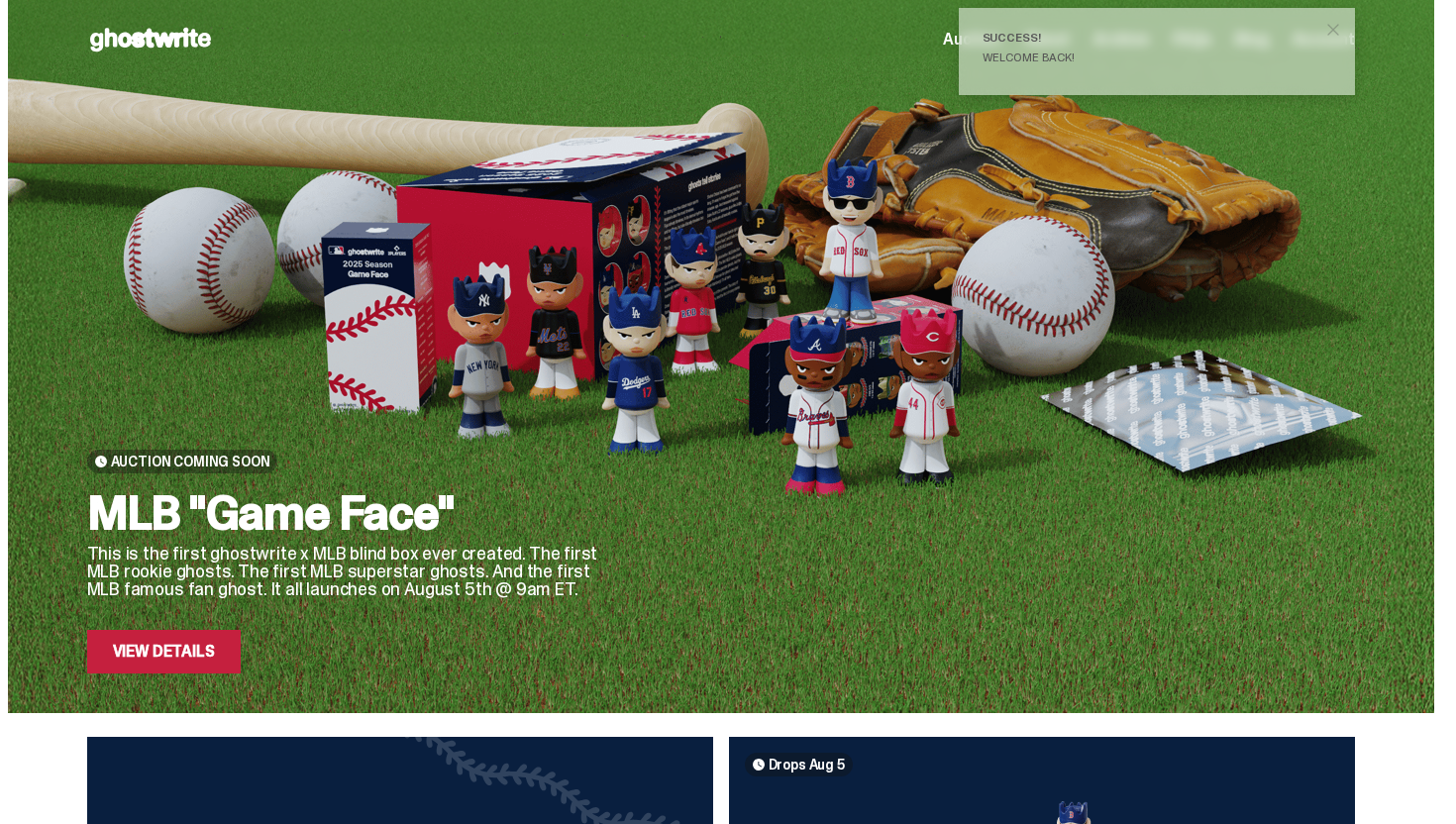click at bounding box center [1333, 30] 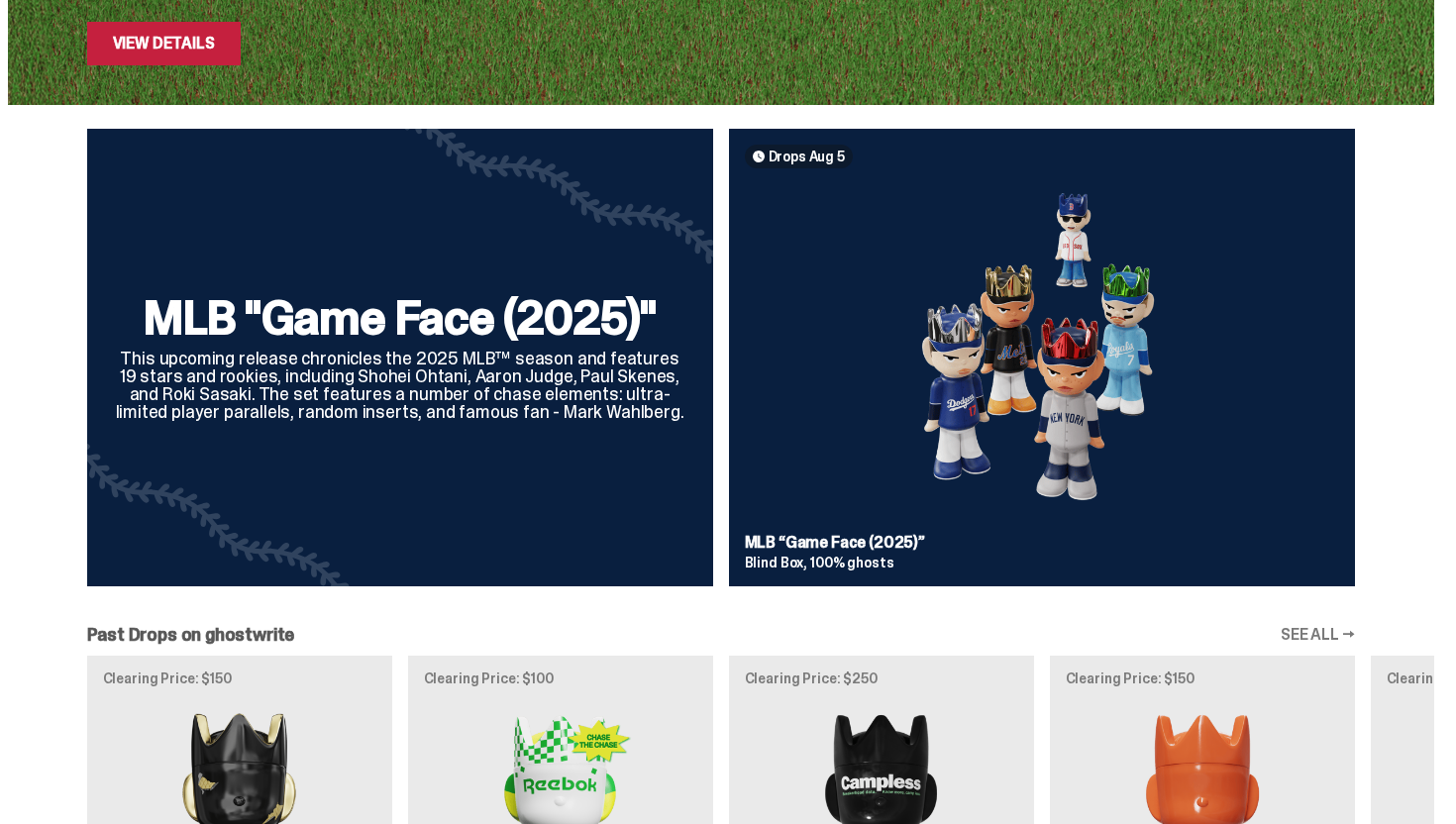 scroll, scrollTop: 127, scrollLeft: 0, axis: vertical 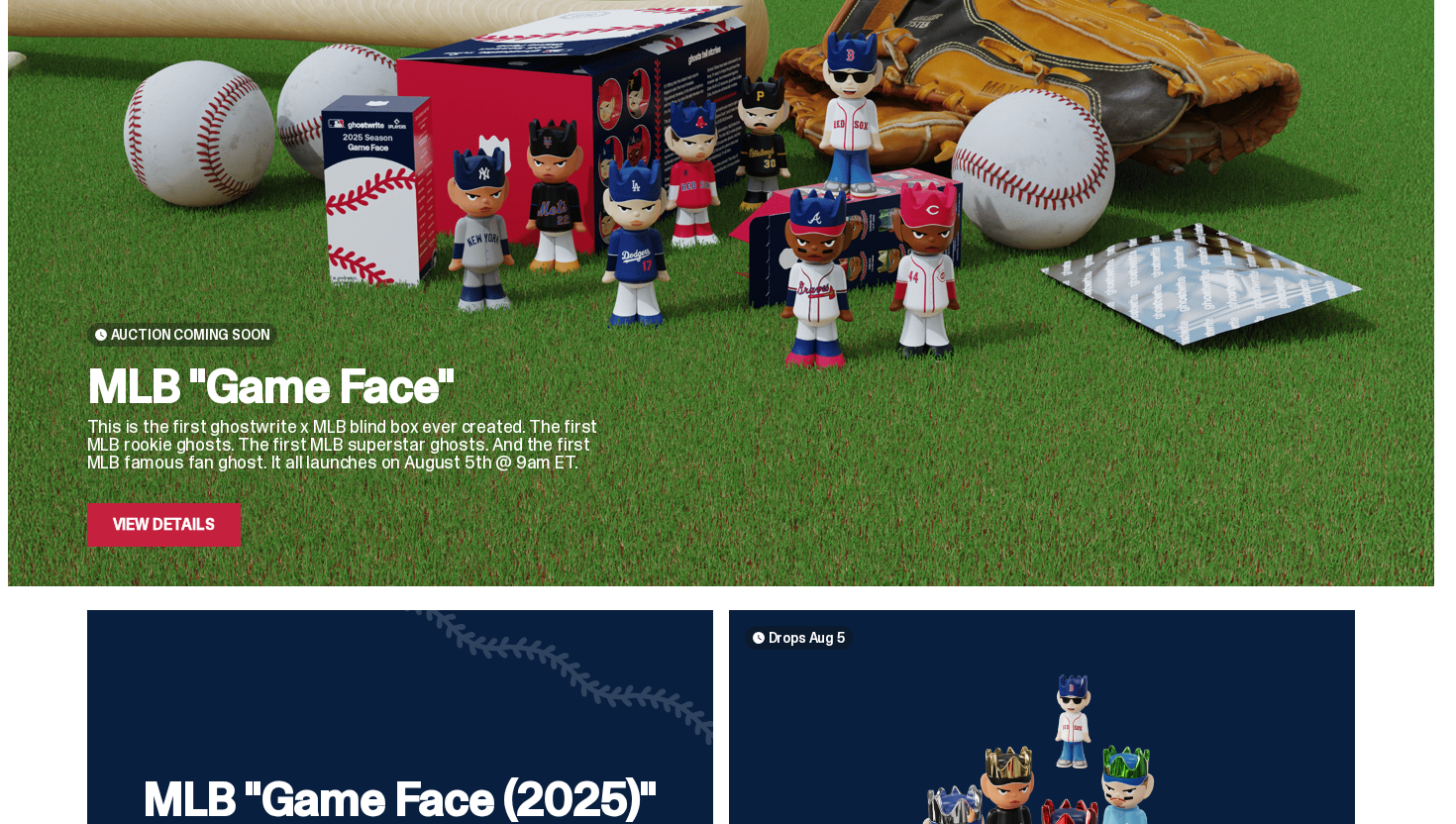 click on "View Details" at bounding box center [163, 525] 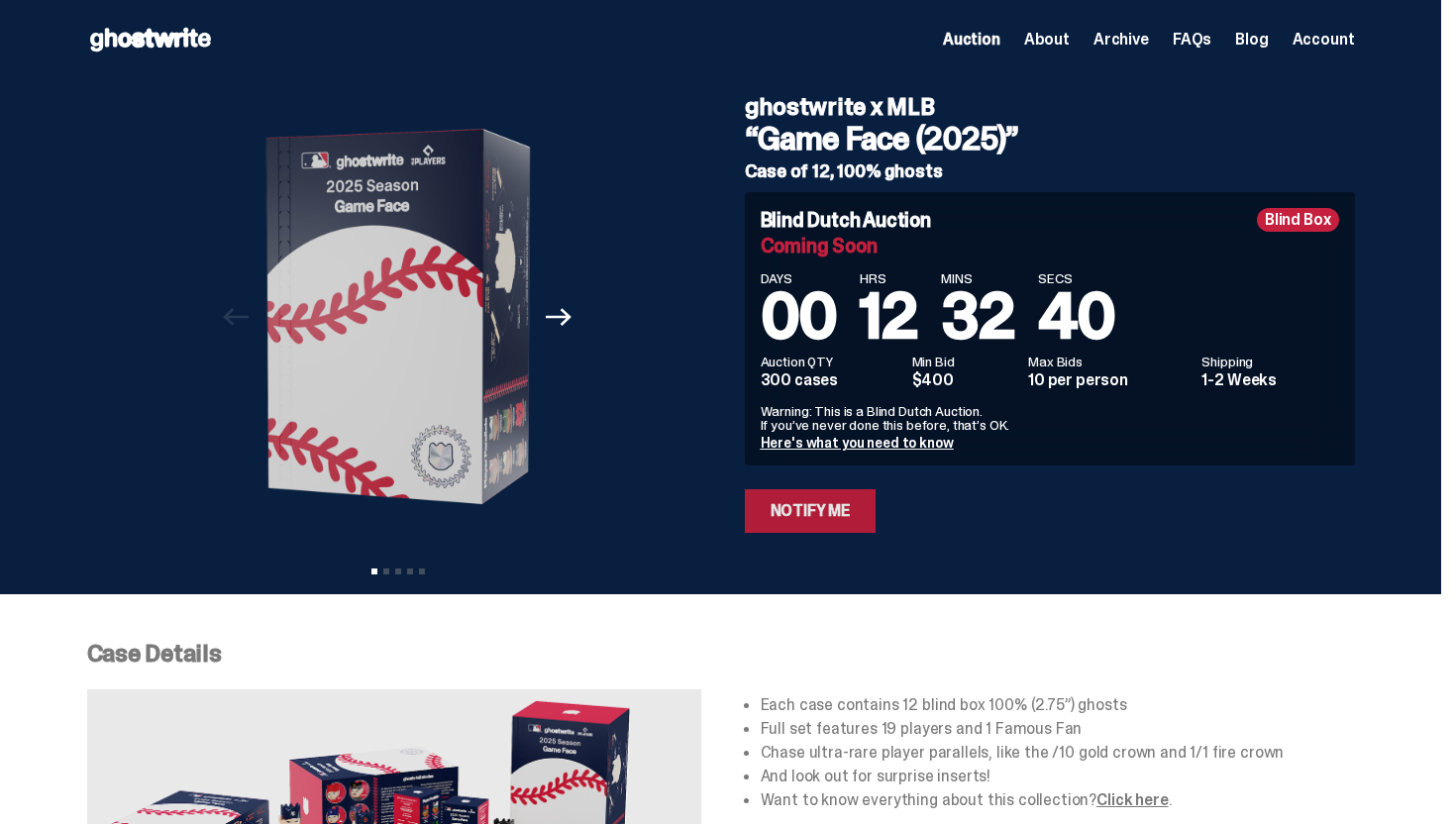 click on "Notify Me" at bounding box center (810, 511) 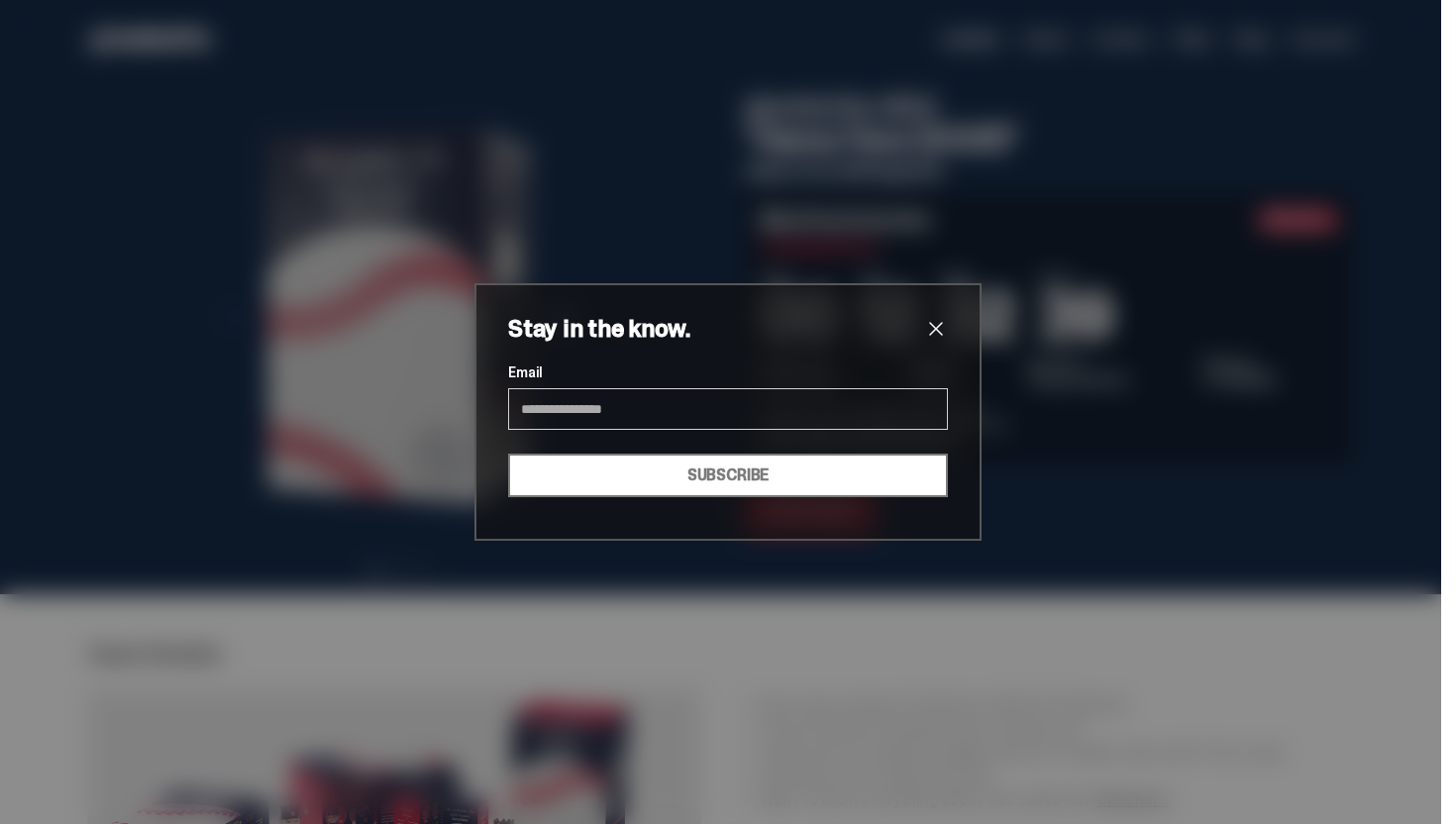 click on "Email" at bounding box center (728, 409) 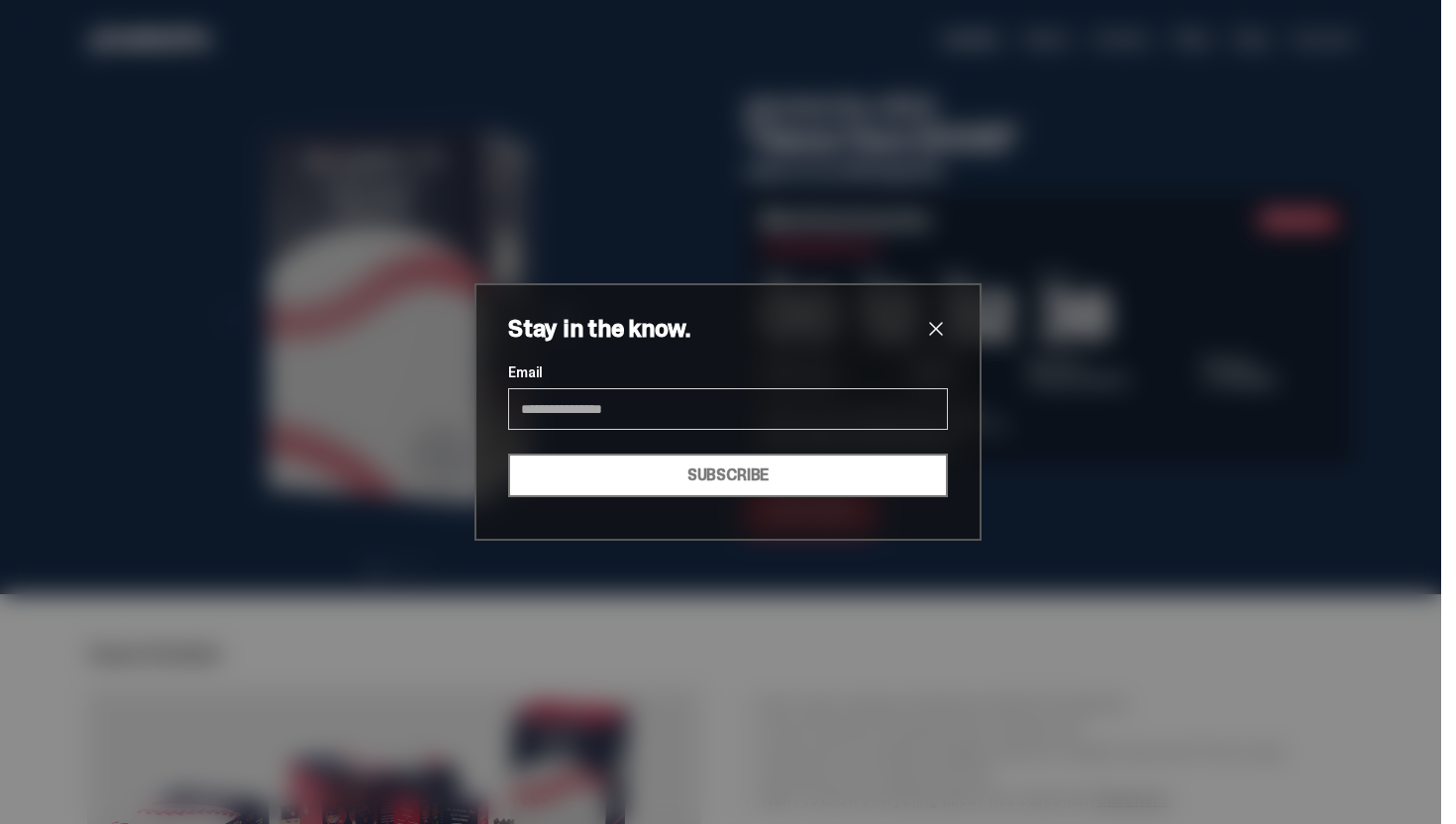 type on "**********" 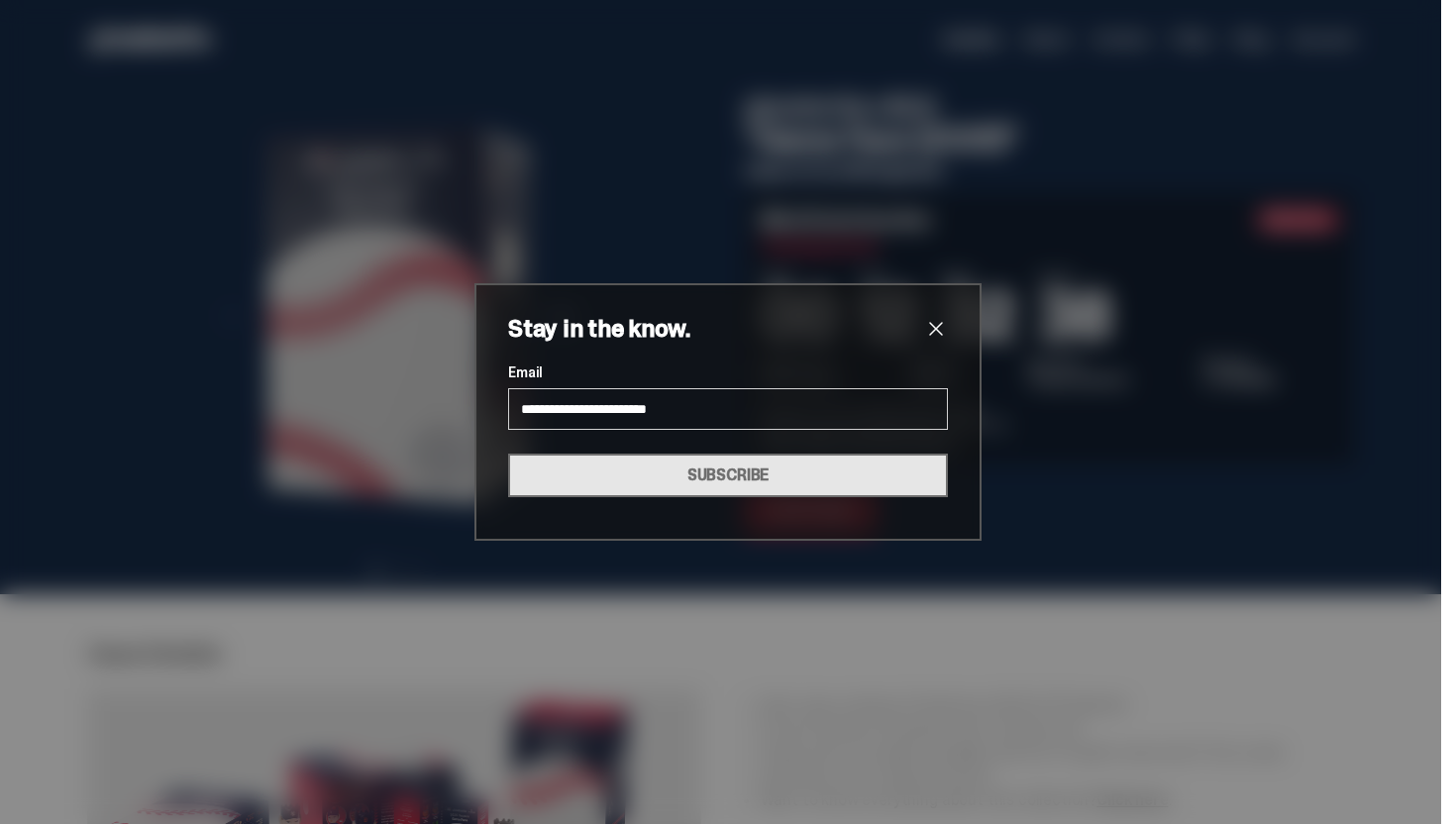 click on "SUBSCRIBE" at bounding box center [728, 475] 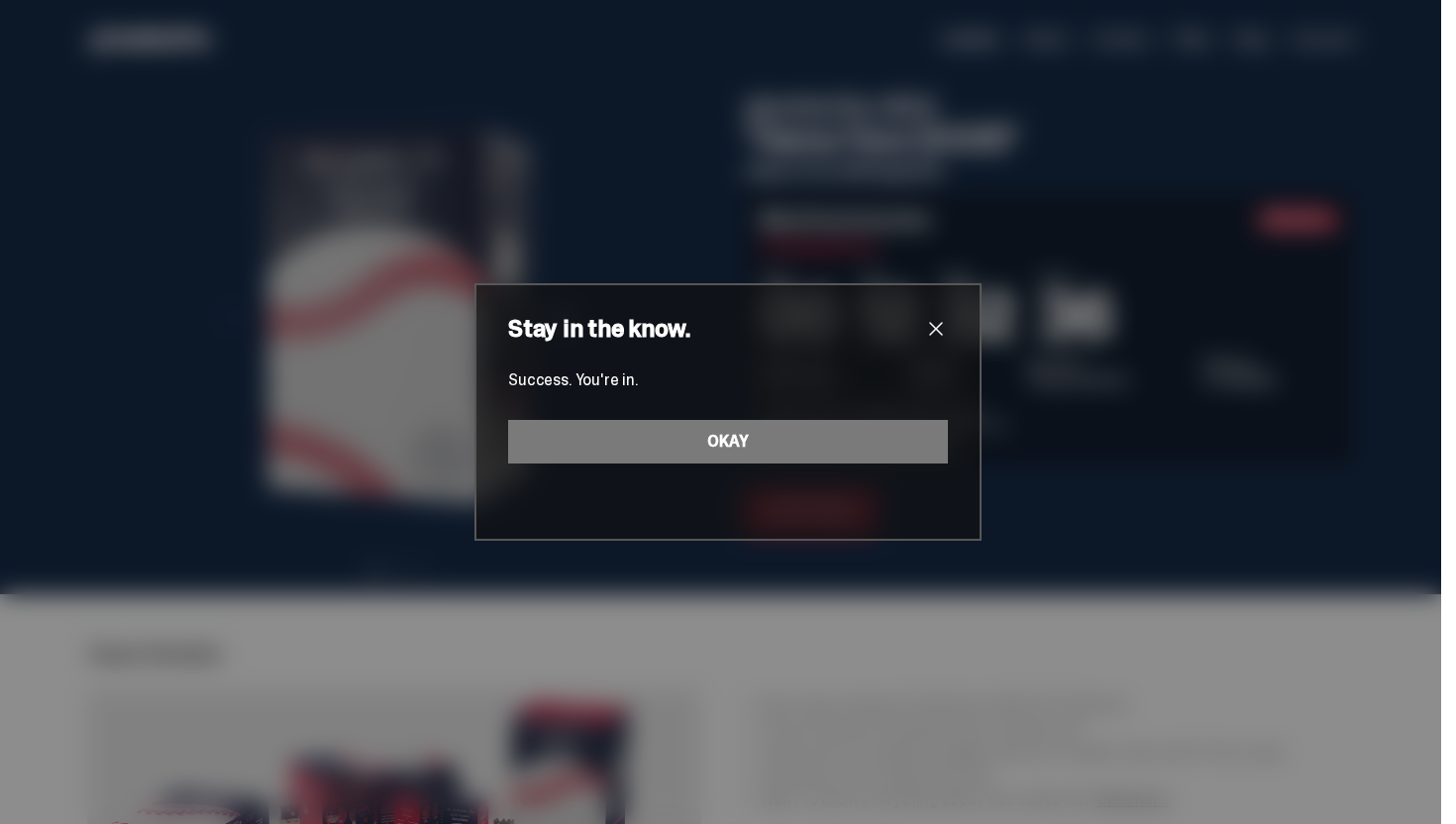 click at bounding box center [936, 329] 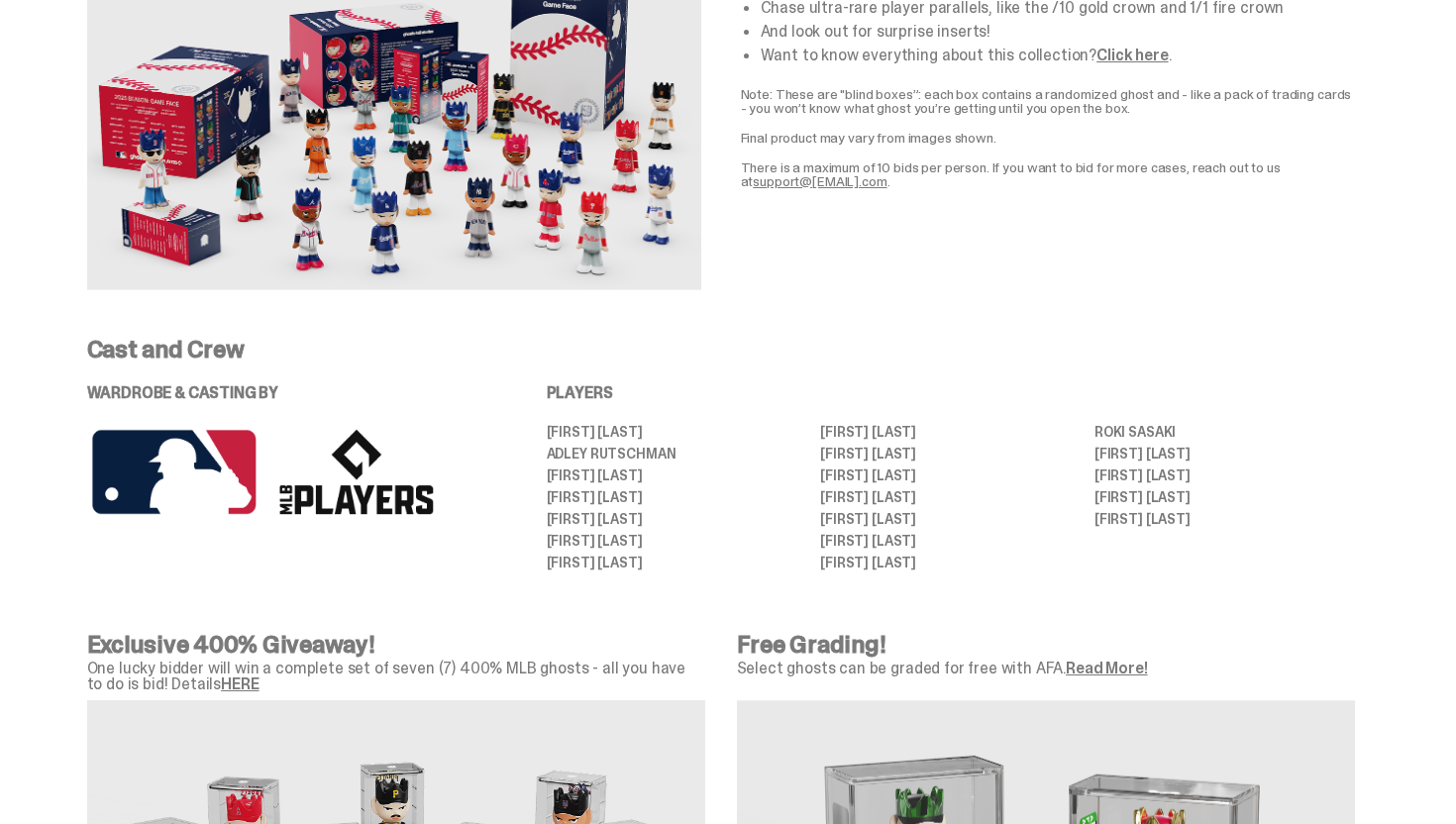 scroll, scrollTop: 0, scrollLeft: 0, axis: both 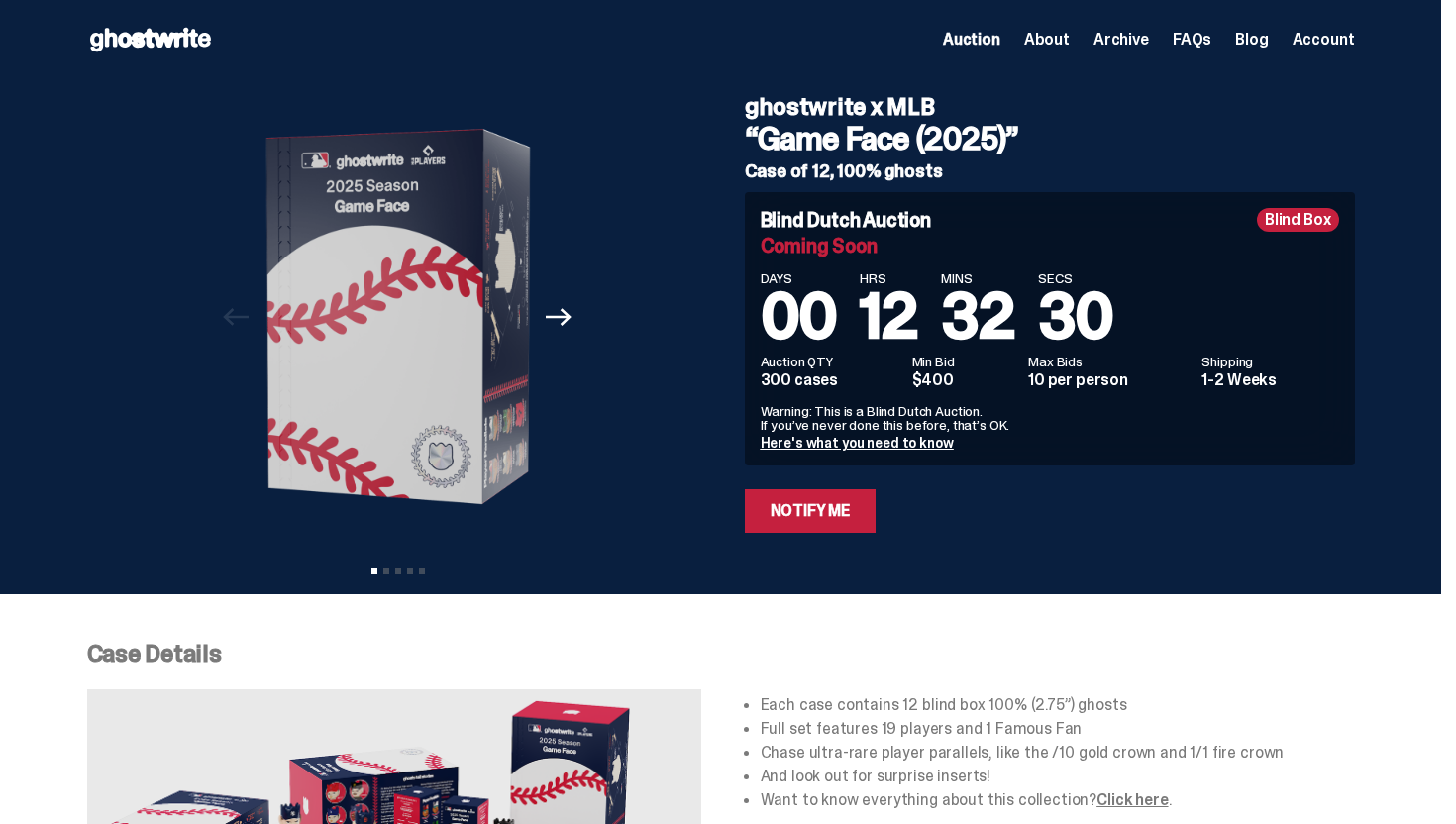 click on "FAQs" at bounding box center [1192, 40] 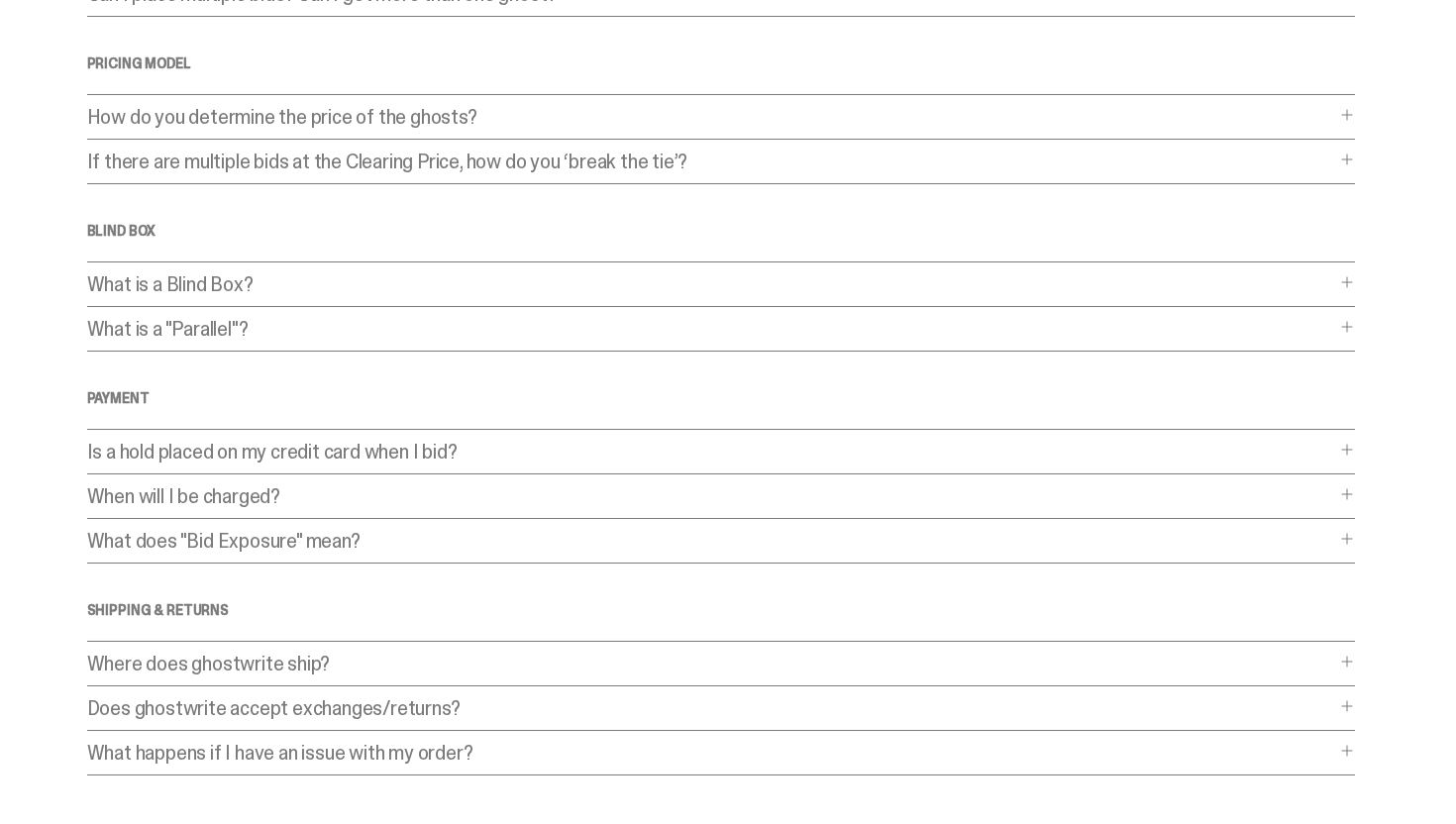 scroll, scrollTop: 462, scrollLeft: 0, axis: vertical 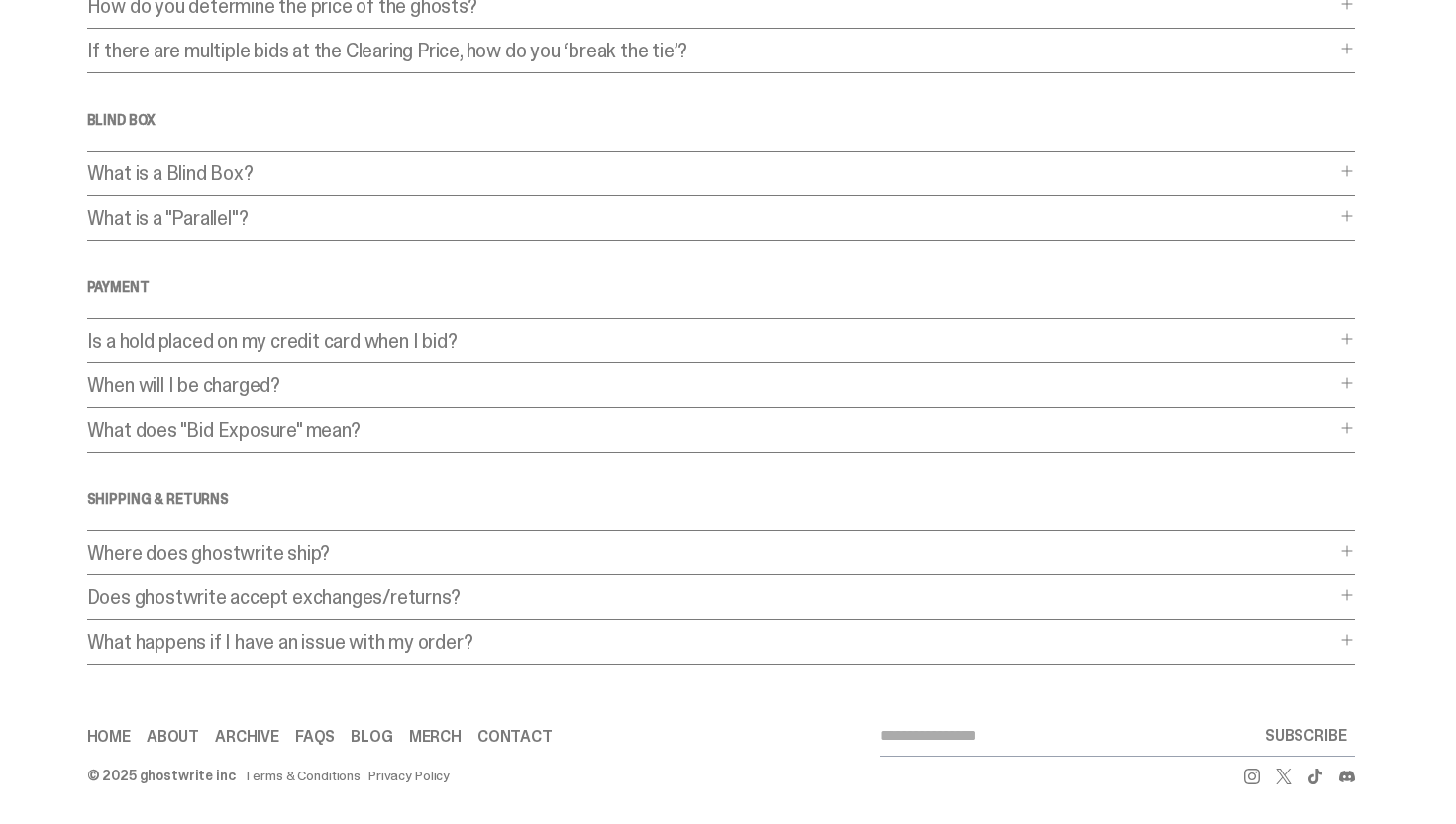 click on "What is a "Parallel"?
What is a "Parallel"?
A “Parallel” ghost is an extra-rare figure, distinguished by its unique design. If you’re familiar with trading card parallels, it’s the exact same concept.
In a ghostwrite blind box collection, most of the players you pull from a box will be “base designs”: these are the most populous designs, and make up the vast majority of the collection.
But if you’re lucky, you might also pull a rare Parallel. For example, if you pull a ghost with a gold crown, that’s the Gold /10 Parallel. Only 10 ghosts with that design exist in the world.
Different Parallel designs are associated with different levels of rarity. Thus, the gold crown parallels are limited to /10, while the chrome crown parallels are limited to /5." at bounding box center [721, 224] 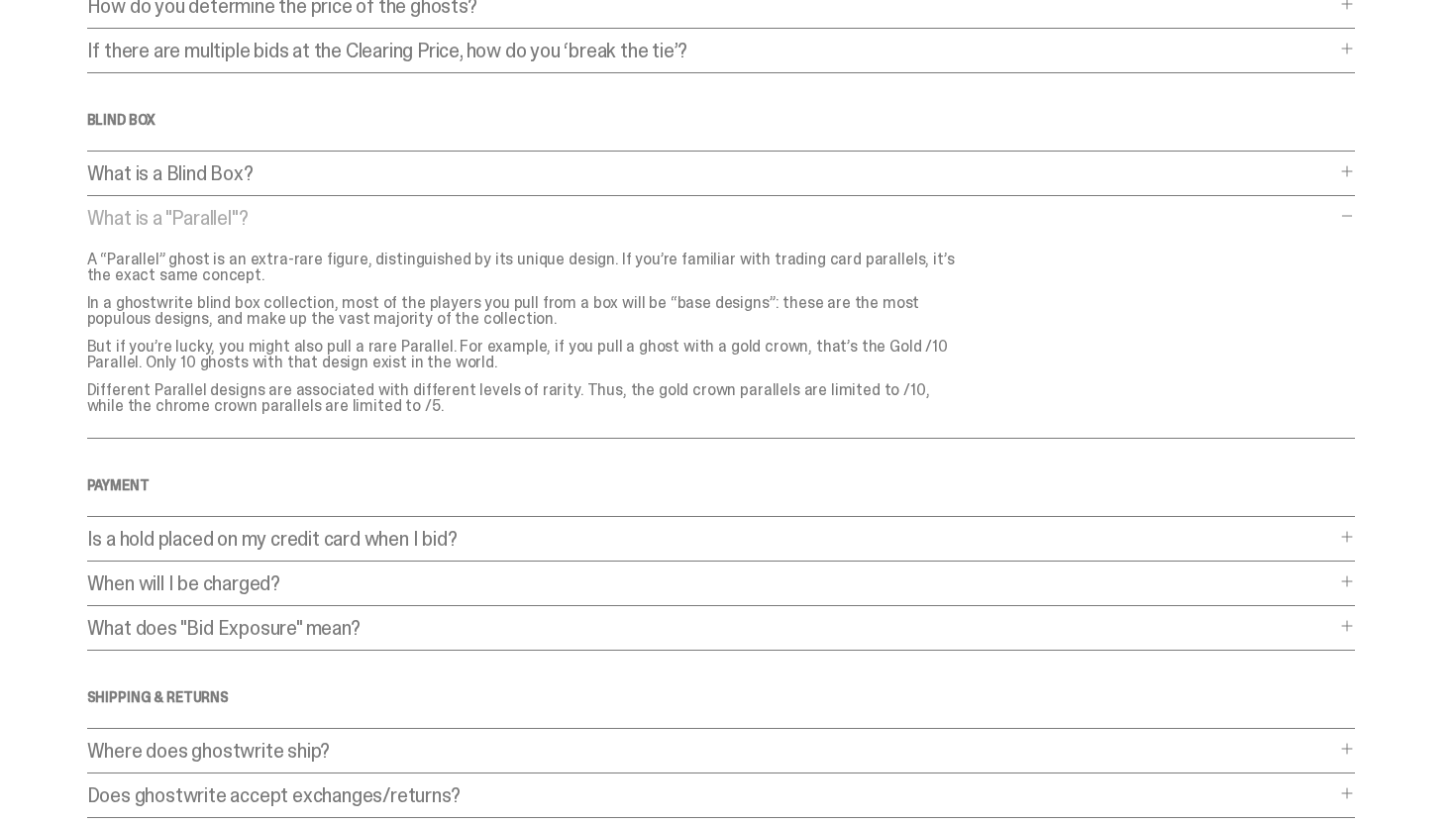 click at bounding box center [1347, 216] 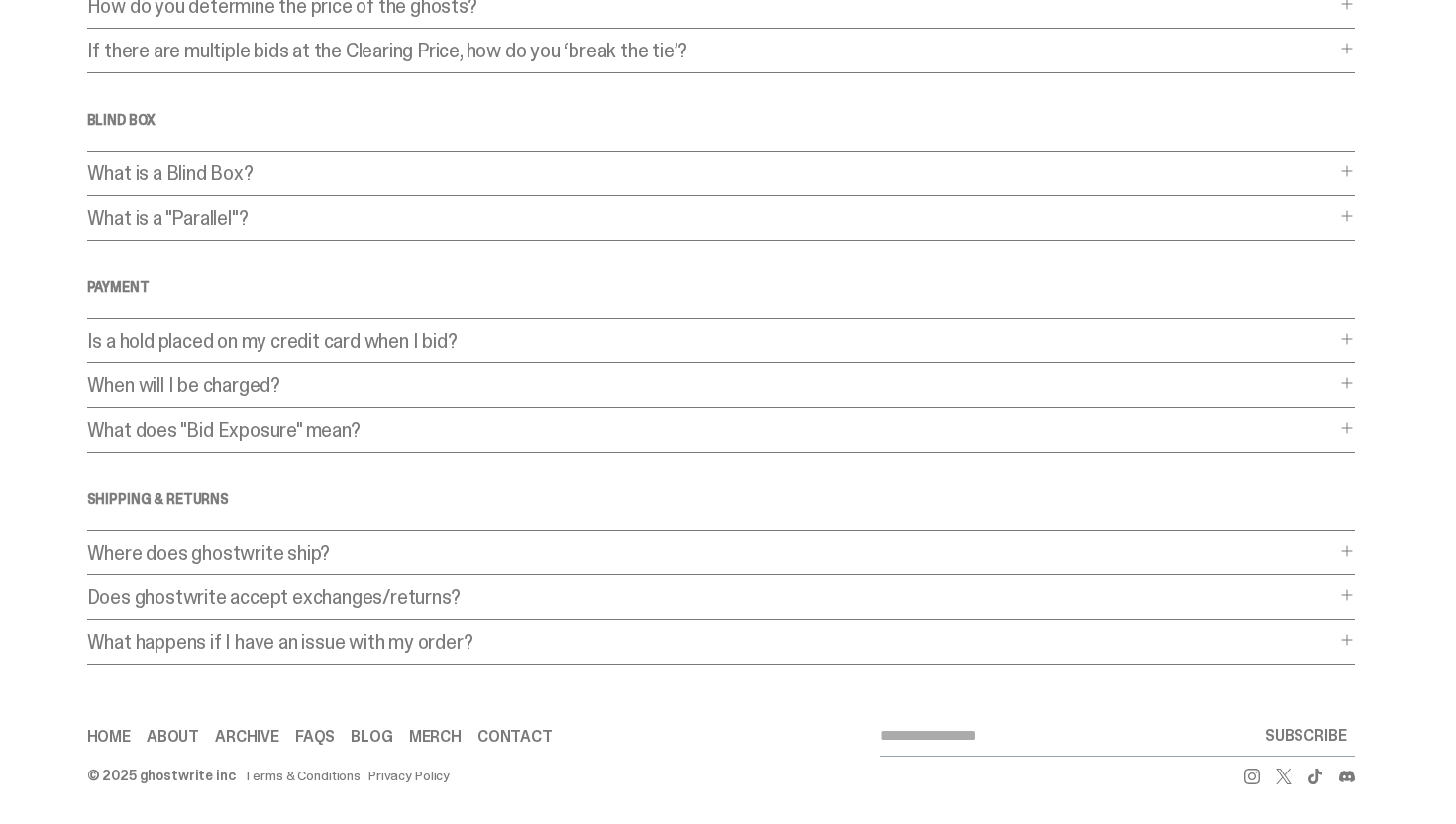 click on "Where does ghostwrite ship?" at bounding box center (711, 553) 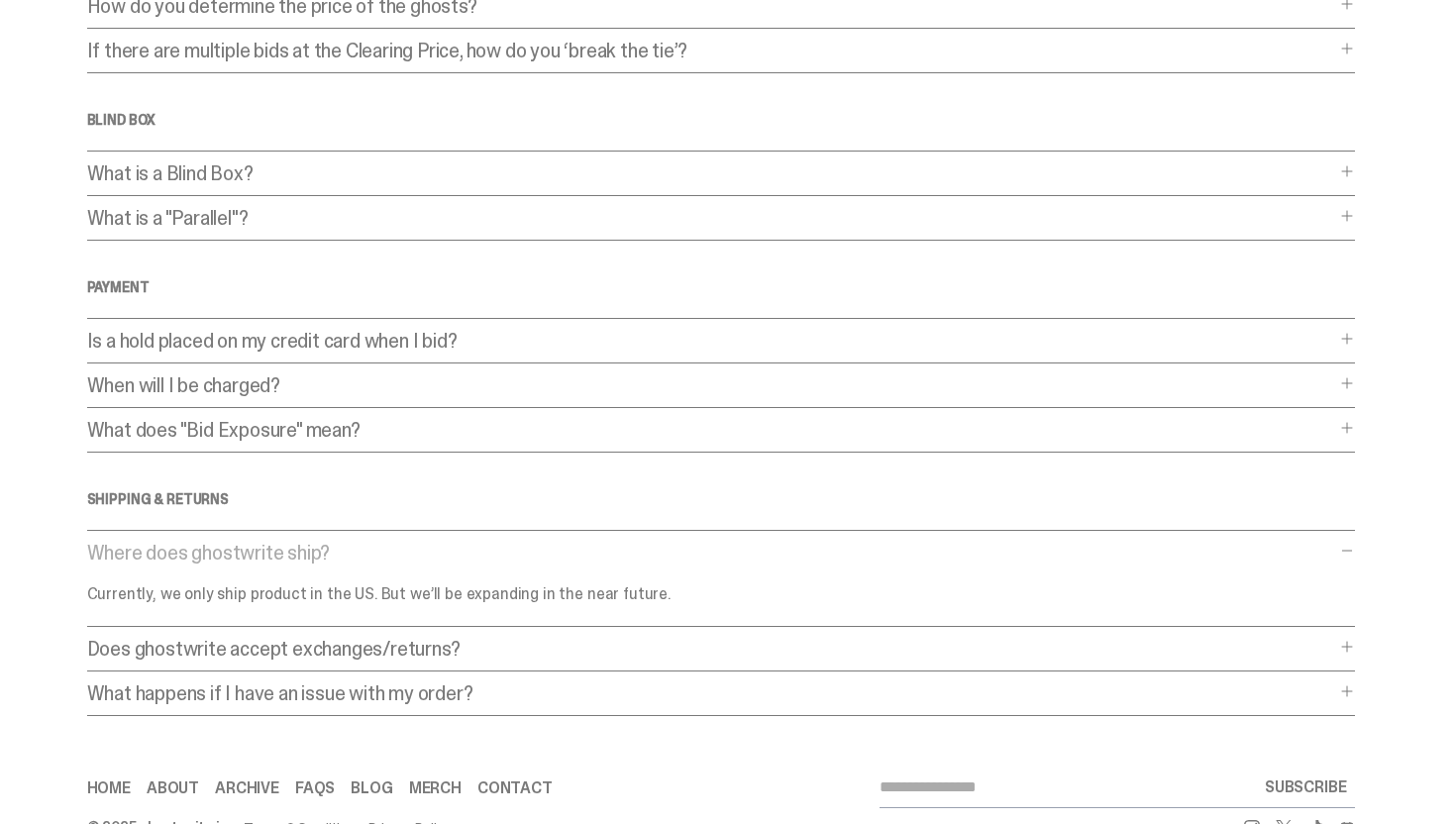 click on "Where does ghostwrite ship?" at bounding box center (711, 553) 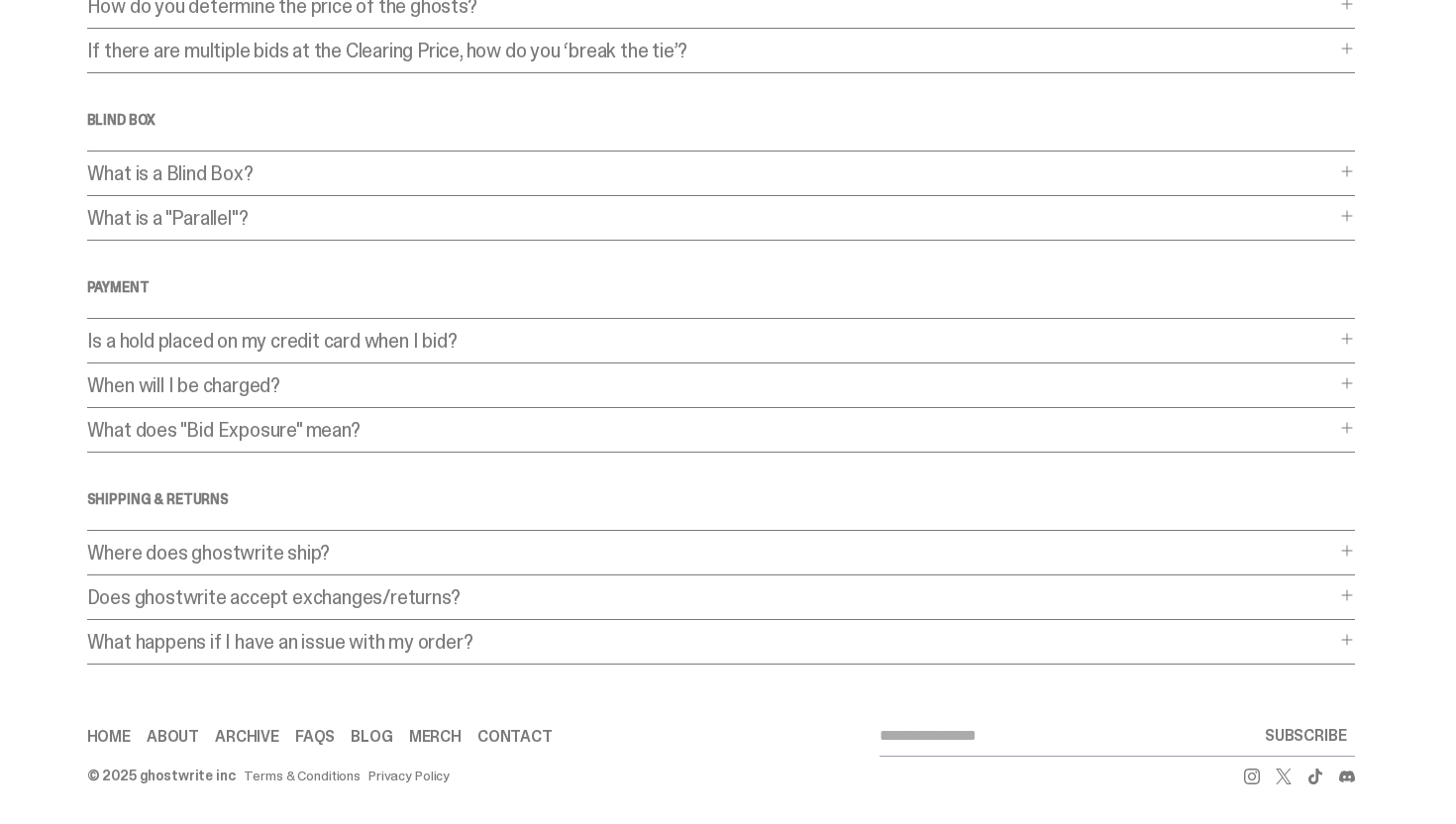 click at bounding box center (1347, 595) 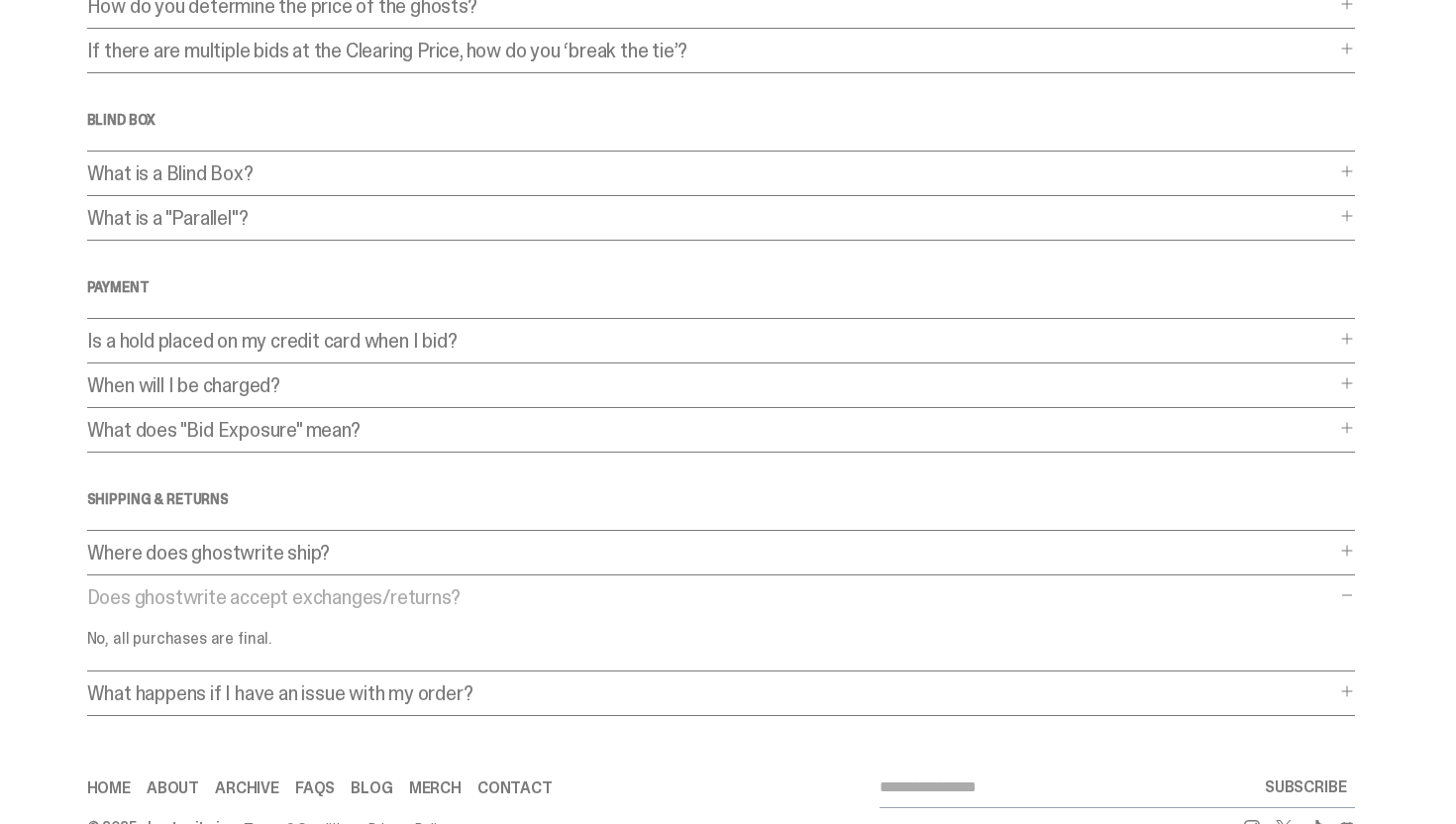 click at bounding box center [1347, 595] 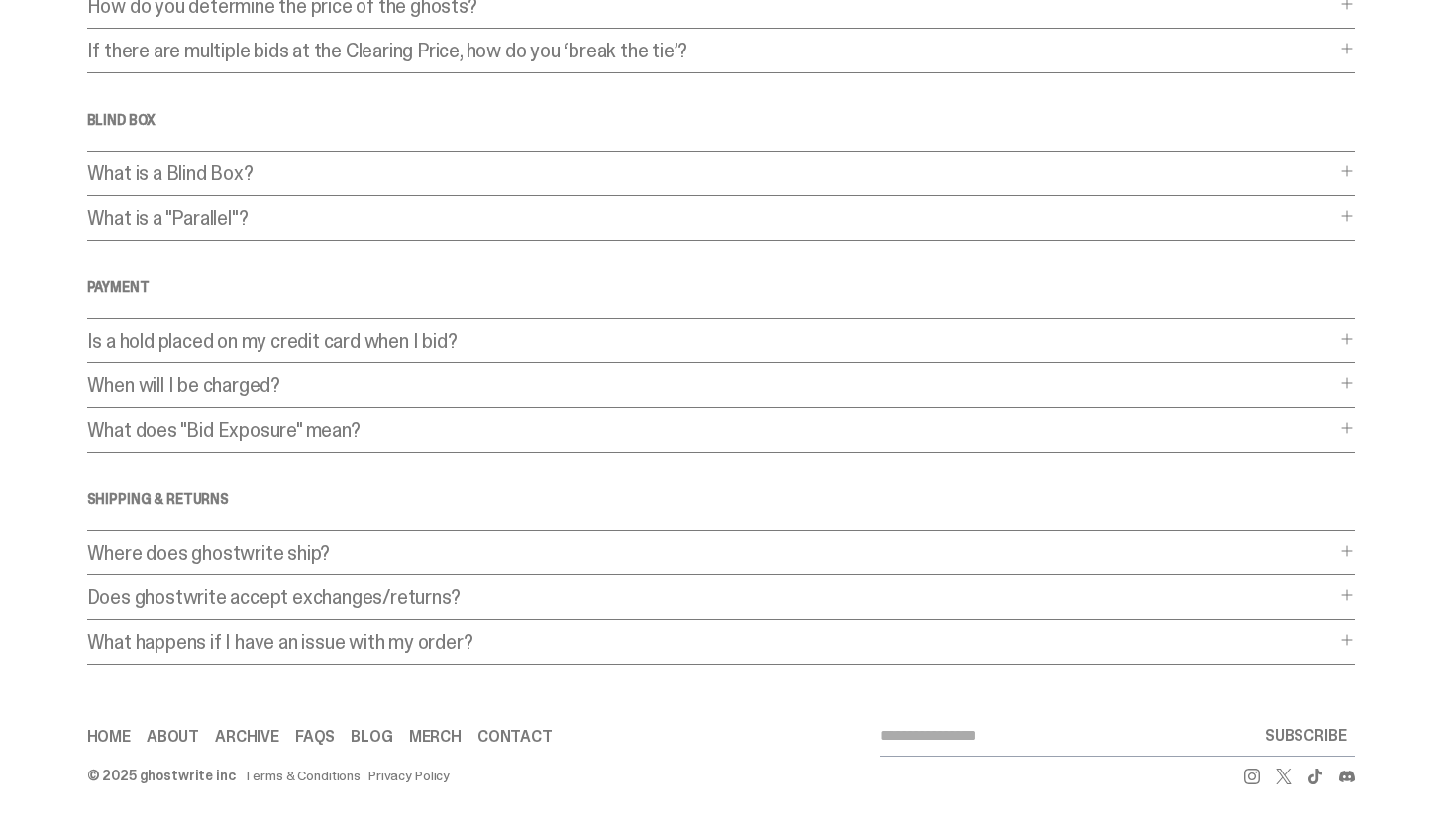 click at bounding box center [1347, 640] 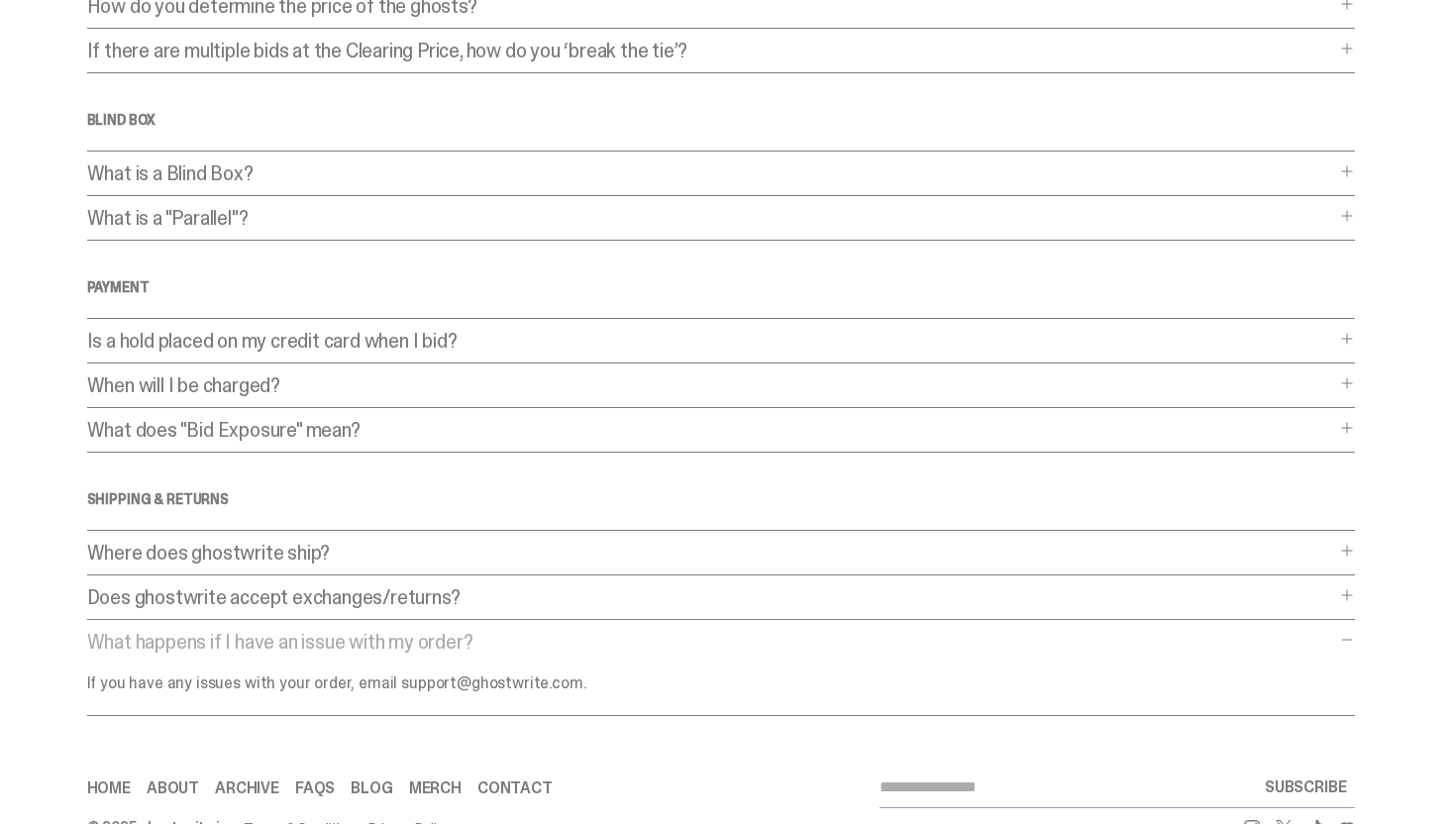 click at bounding box center [1347, 640] 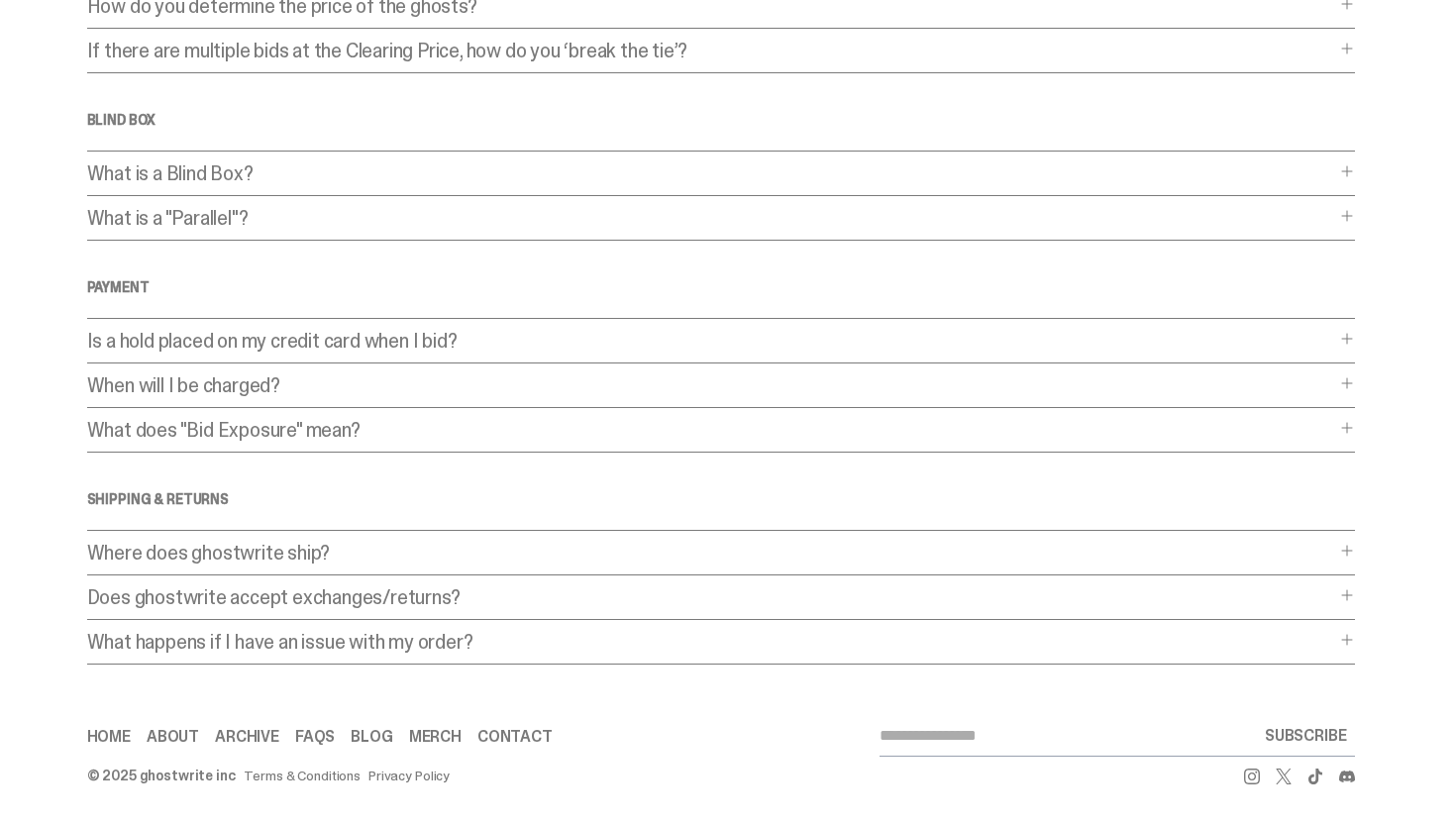 scroll, scrollTop: 0, scrollLeft: 0, axis: both 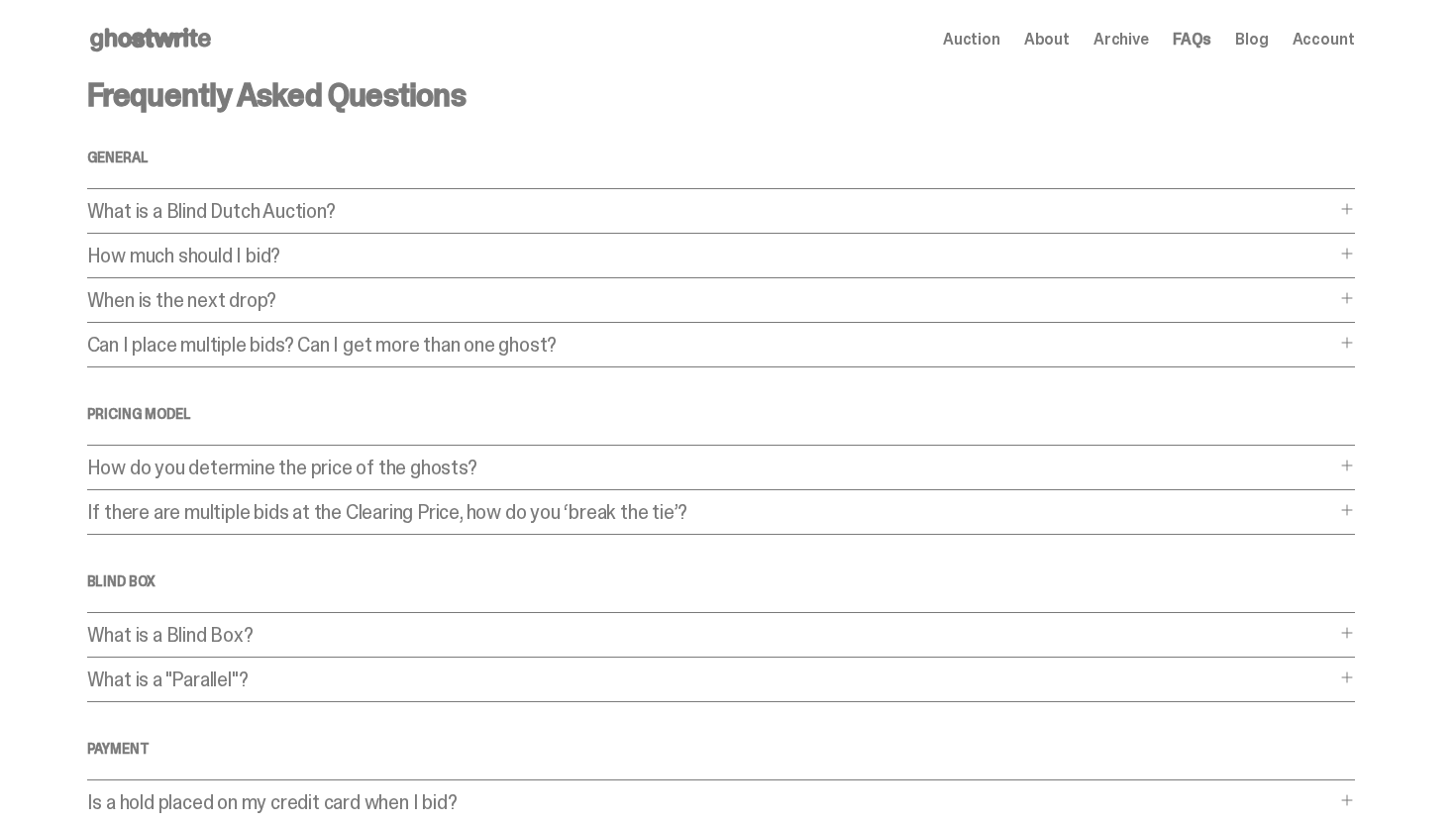 click on "How much should I bid?
How much should I bid?
The short answer is: just bid the most you’re willing to pay.
In a Blind Dutch Auction, you can’t see what other people are bidding. So there’s no need to spend time and energy trying to outbid people. The auction is ""blind"".
However, you DO have visibility into the overall balance of supply and demand. Pay attention to the total number of live bids (which will change in real-time as the auction proceeds). And compare that to the total number of ghosts being sold. That will provide some insight into whether your bid is likely to be a winner.
Finally, you might want to consider some comps. Check the prices of
previous ghostwrite releases.
Check the prices of
ghosts on StockX." at bounding box center (721, 261) 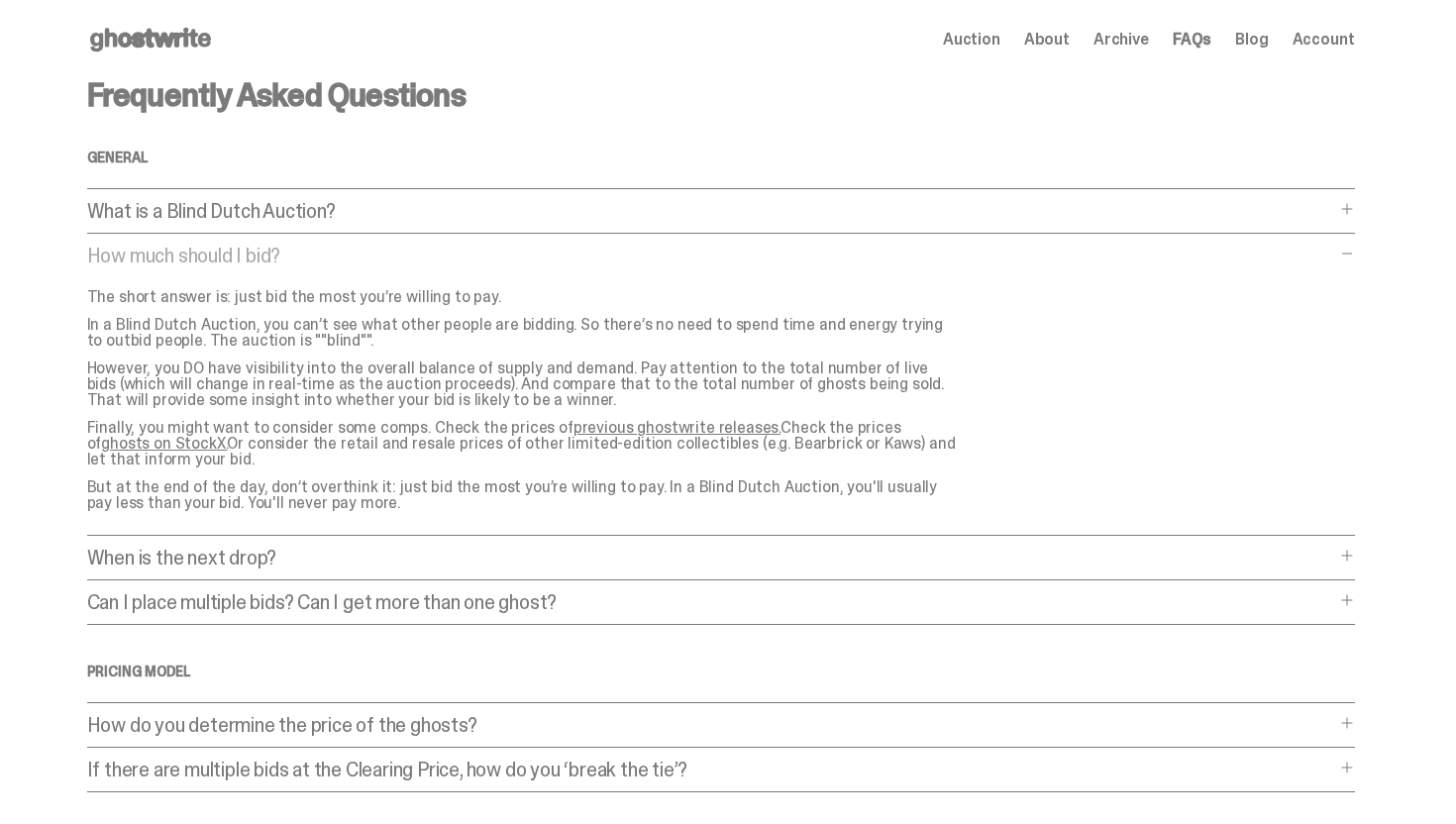 click on "How much should I bid?
How much should I bid?
The short answer is: just bid the most you’re willing to pay.
In a Blind Dutch Auction, you can’t see what other people are bidding. So there’s no need to spend time and energy trying to outbid people. The auction is ""blind"".
However, you DO have visibility into the overall balance of supply and demand. Pay attention to the total number of live bids (which will change in real-time as the auction proceeds). And compare that to the total number of ghosts being sold. That will provide some insight into whether your bid is likely to be a winner.
Finally, you might want to consider some comps. Check the prices of
previous ghostwrite releases.
Check the prices of
ghosts on StockX." at bounding box center [721, 390] 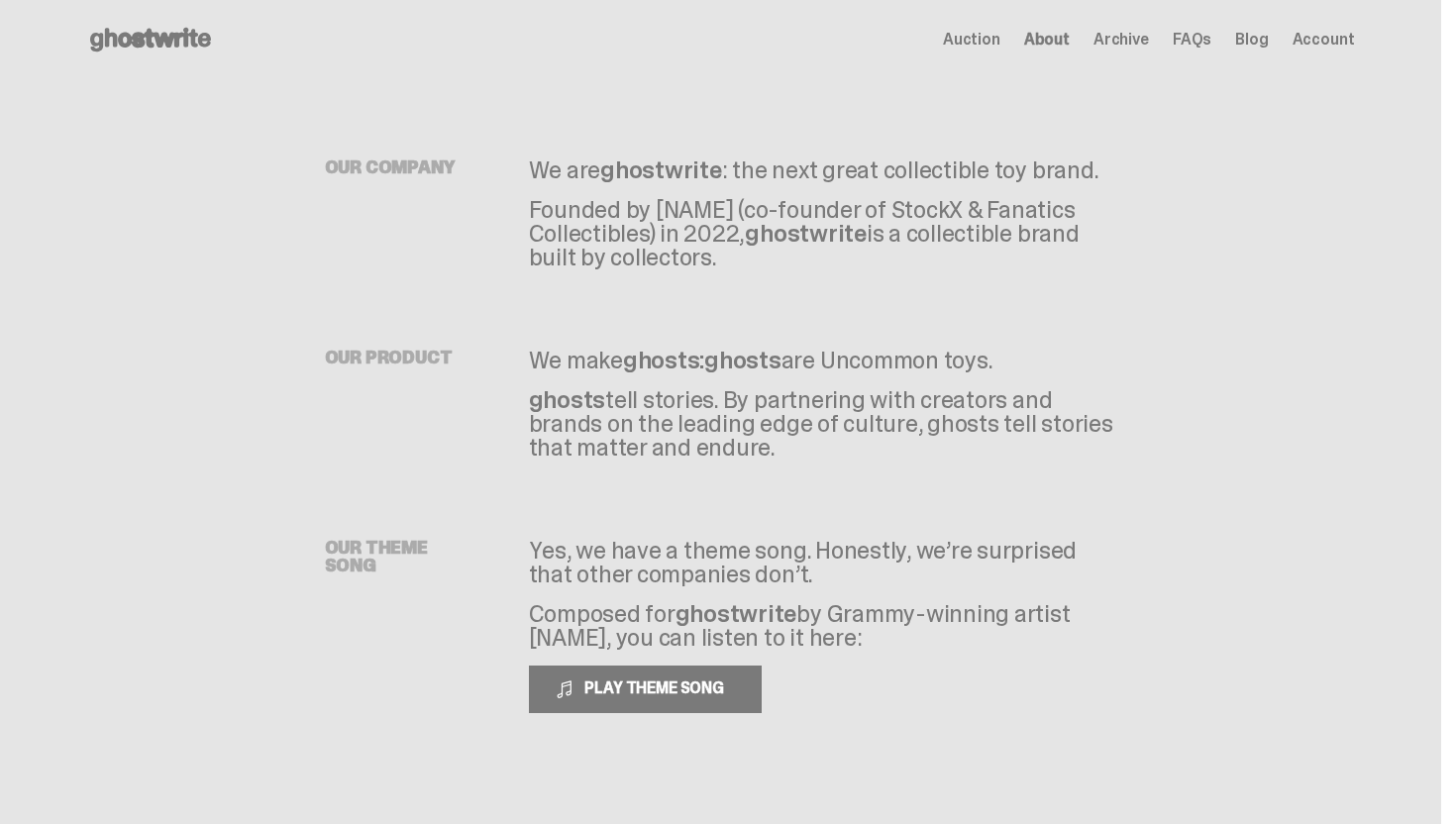 click on "Archive" at bounding box center [1121, 40] 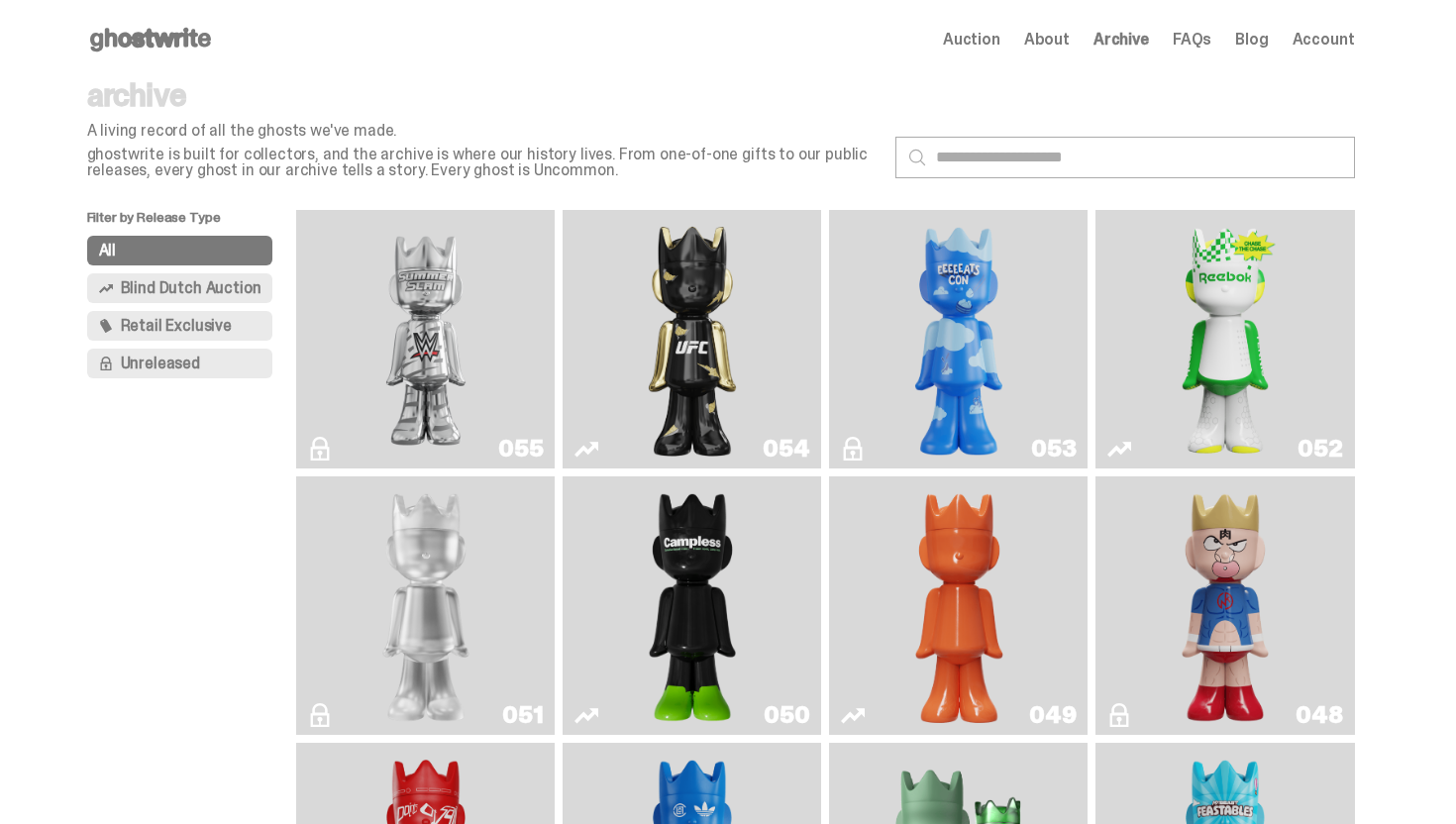 click on "Auction" at bounding box center [972, 40] 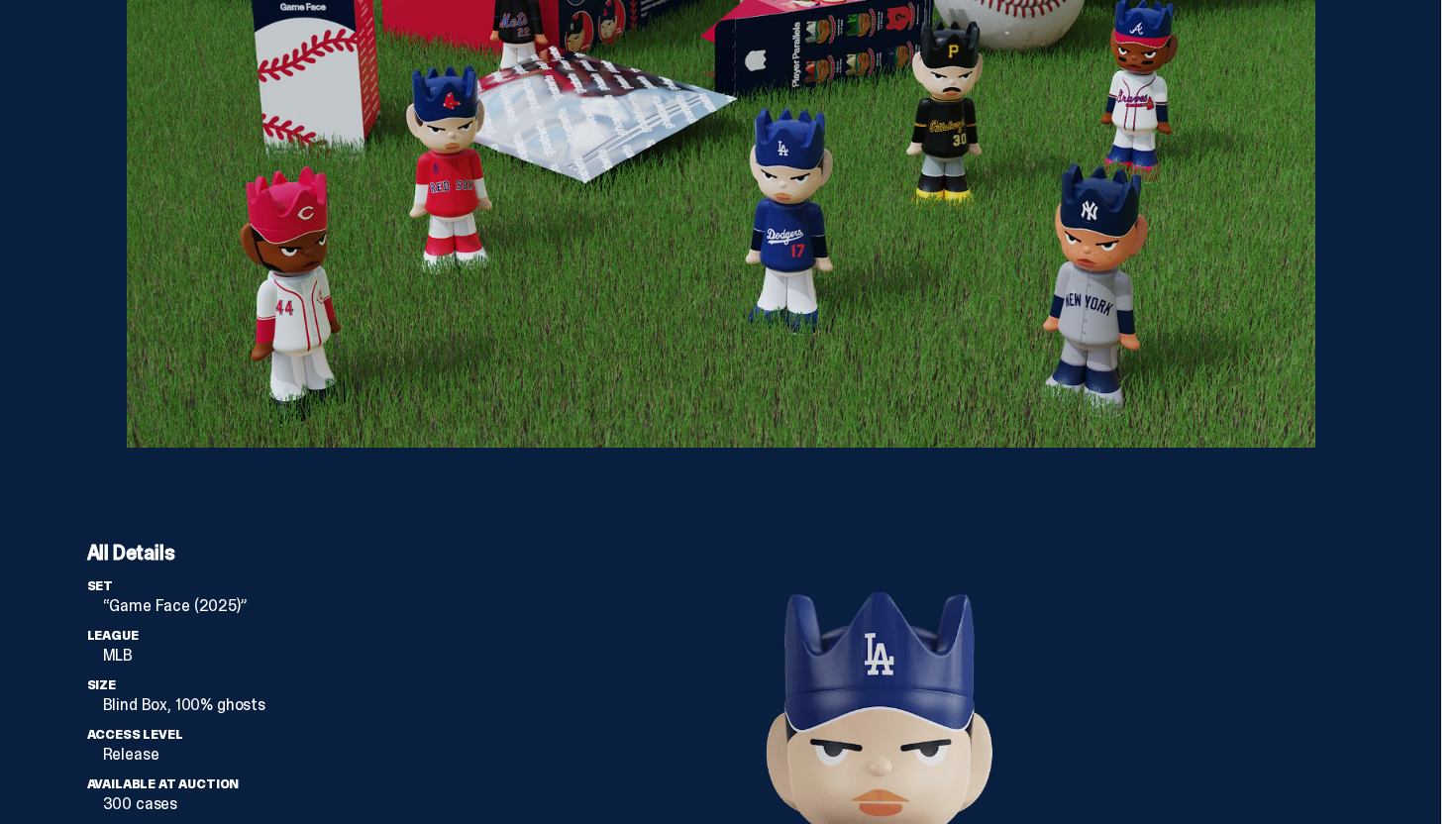 scroll, scrollTop: 5088, scrollLeft: 0, axis: vertical 